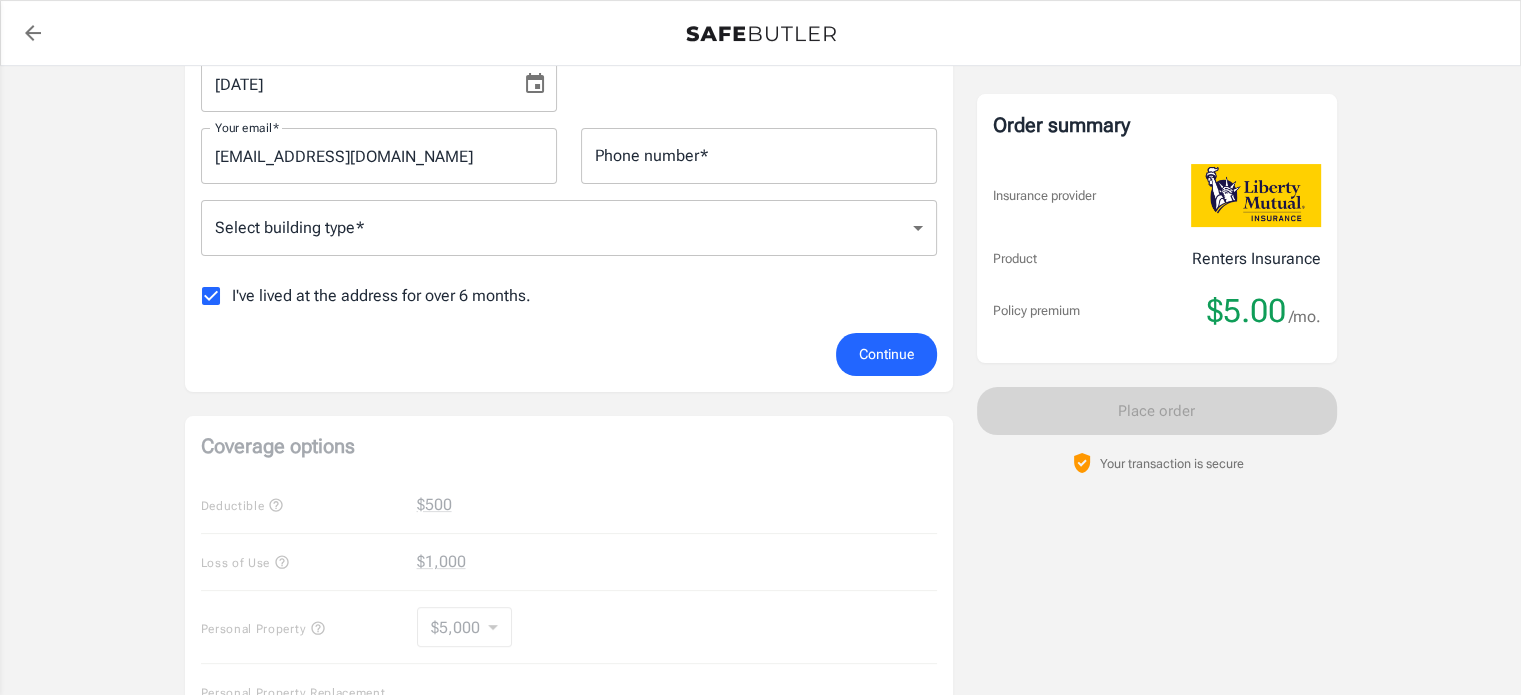 scroll, scrollTop: 262, scrollLeft: 0, axis: vertical 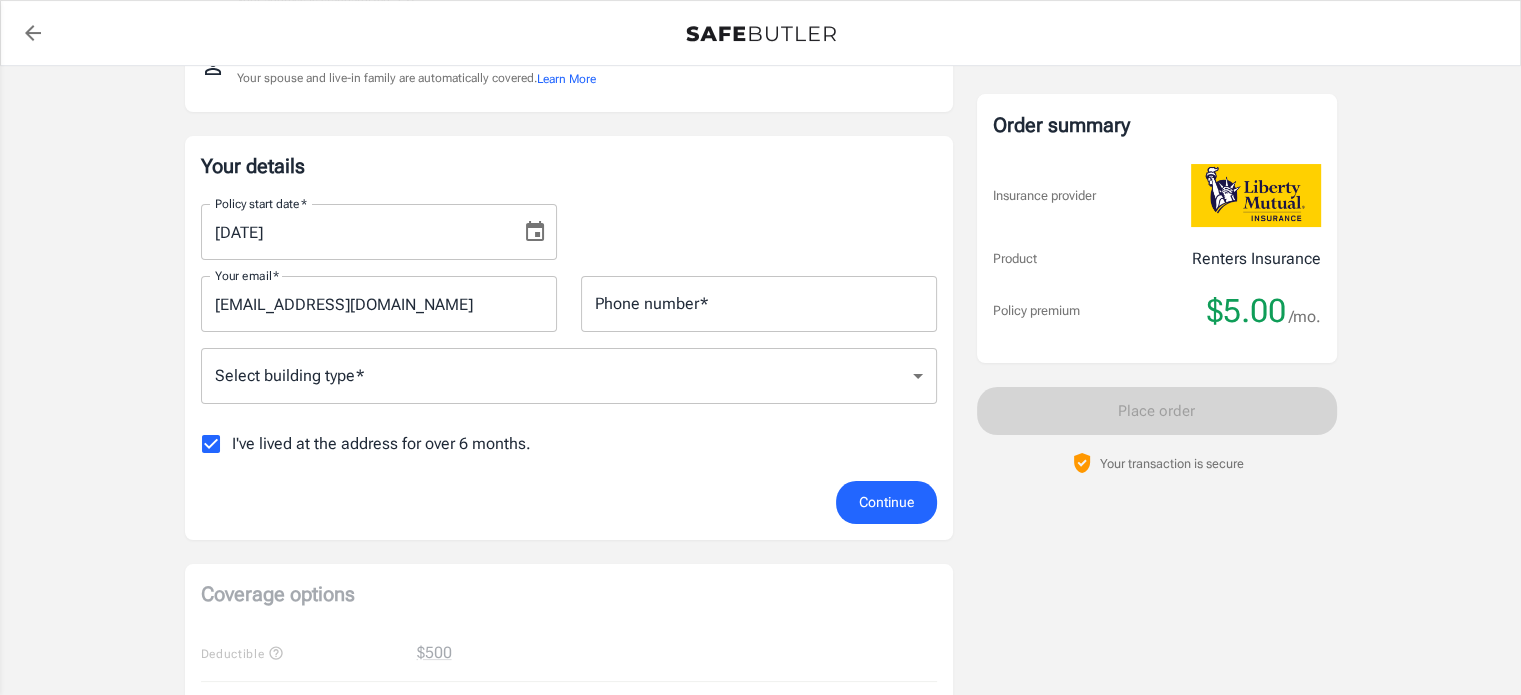 click on "Policy premium $ 5.00 /mo Liberty Mutual Renters Insurance [STREET_ADDRESS] Your address is standardized. [PERSON_NAME] Your spouse and live-in family are automatically covered.  Learn More Your details Policy start date   * [DATE] Policy start date   * Your email   * [EMAIL_ADDRESS][DOMAIN_NAME] Your email   * Phone number   * Phone number   * Select building type   * ​ Select building type   * I've lived at the address for over 6 months. Previous Address     Your Previous Address If you have lived at the insured address for less than 6 months, Liberty Mutual requires your previous address. Street address Street address Apt, suite, etc. (optional) Apt, suite, etc. (optional) City City State [US_STATE] [US_STATE] [US_STATE] [US_STATE] [US_STATE] [US_STATE] [US_STATE] [US_STATE] [US_STATE] [US_STATE] [US_STATE] [US_STATE] [US_STATE] [US_STATE] [US_STATE] [US_STATE] [US_STATE] [US_STATE] [US_STATE] [US_STATE] [US_STATE] [US_STATE] [US_STATE] [US_STATE] [US_STATE]" at bounding box center (760, 683) 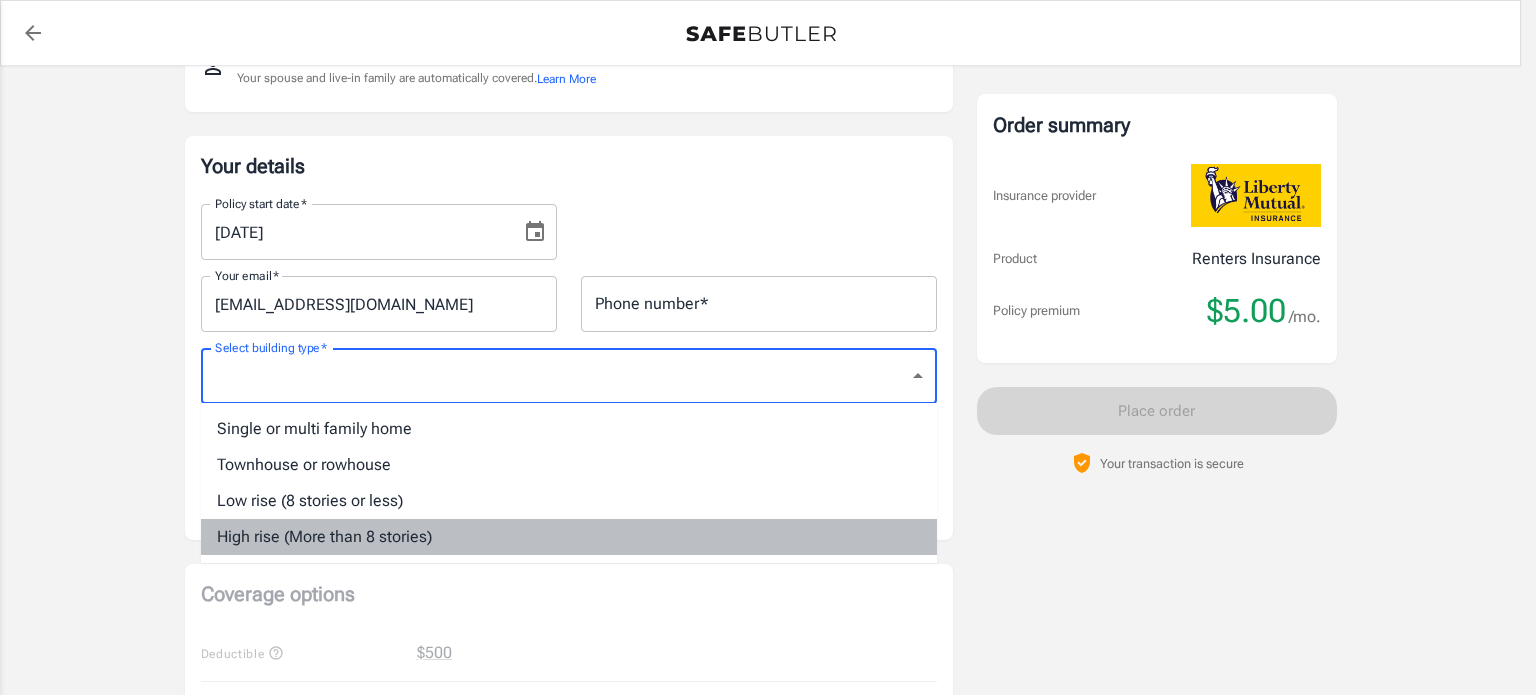 click on "High rise (More than 8 stories)" at bounding box center (569, 537) 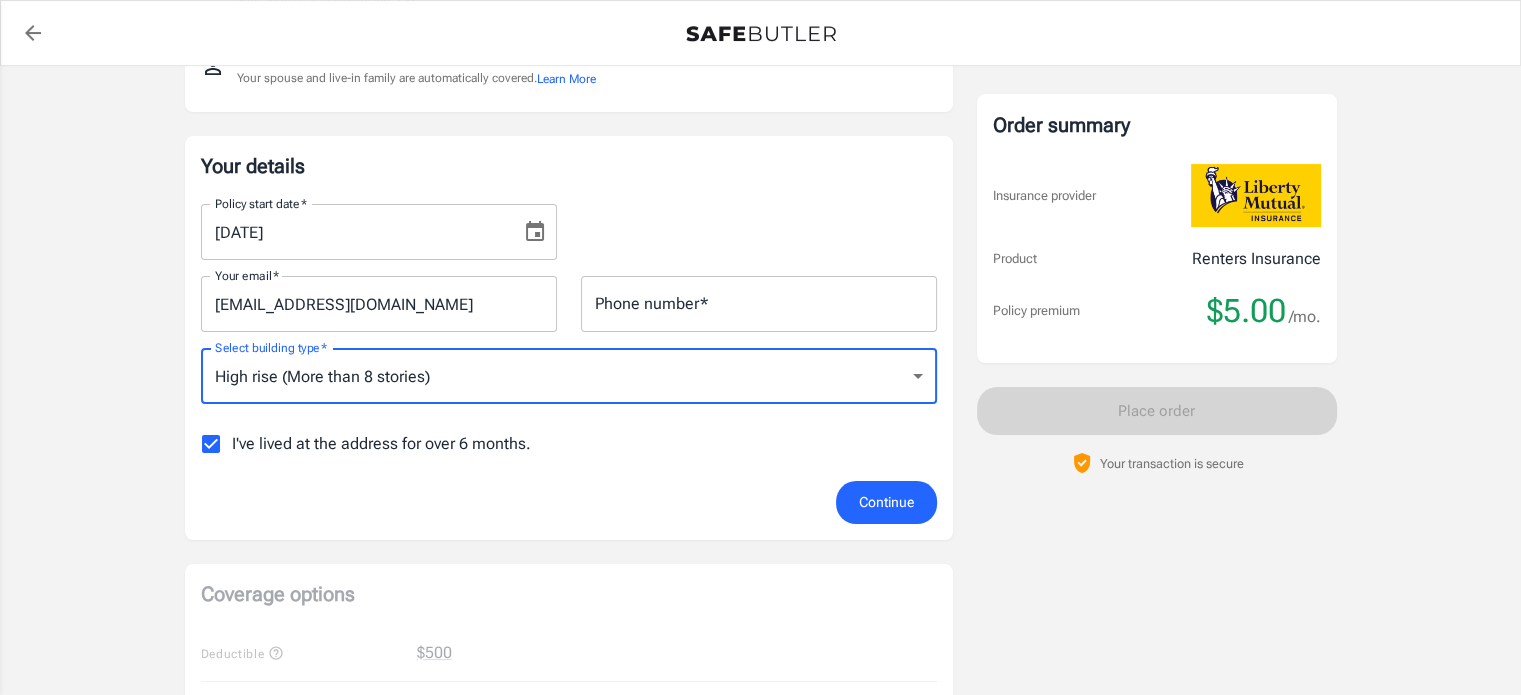 click on "Phone number   * Phone number   *" at bounding box center [759, 304] 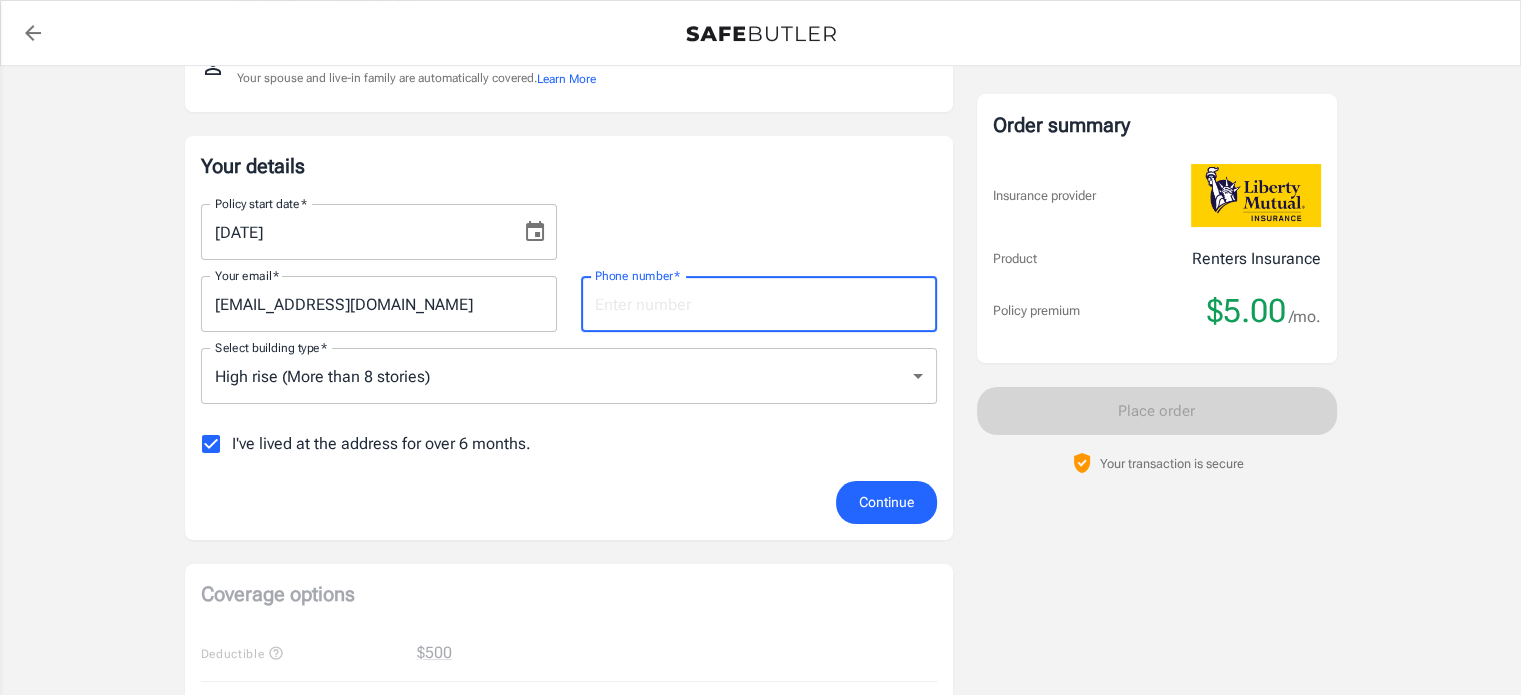 type on "7149320823" 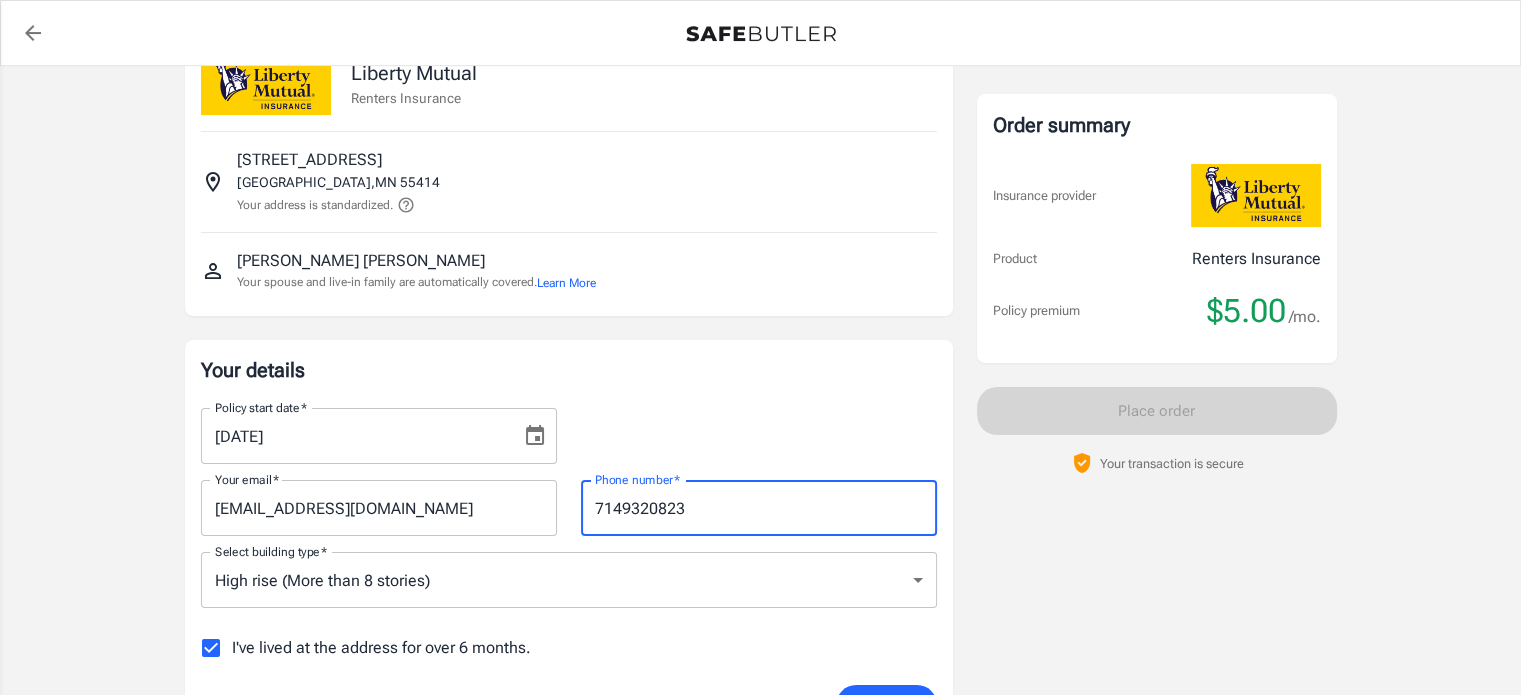 scroll, scrollTop: 46, scrollLeft: 0, axis: vertical 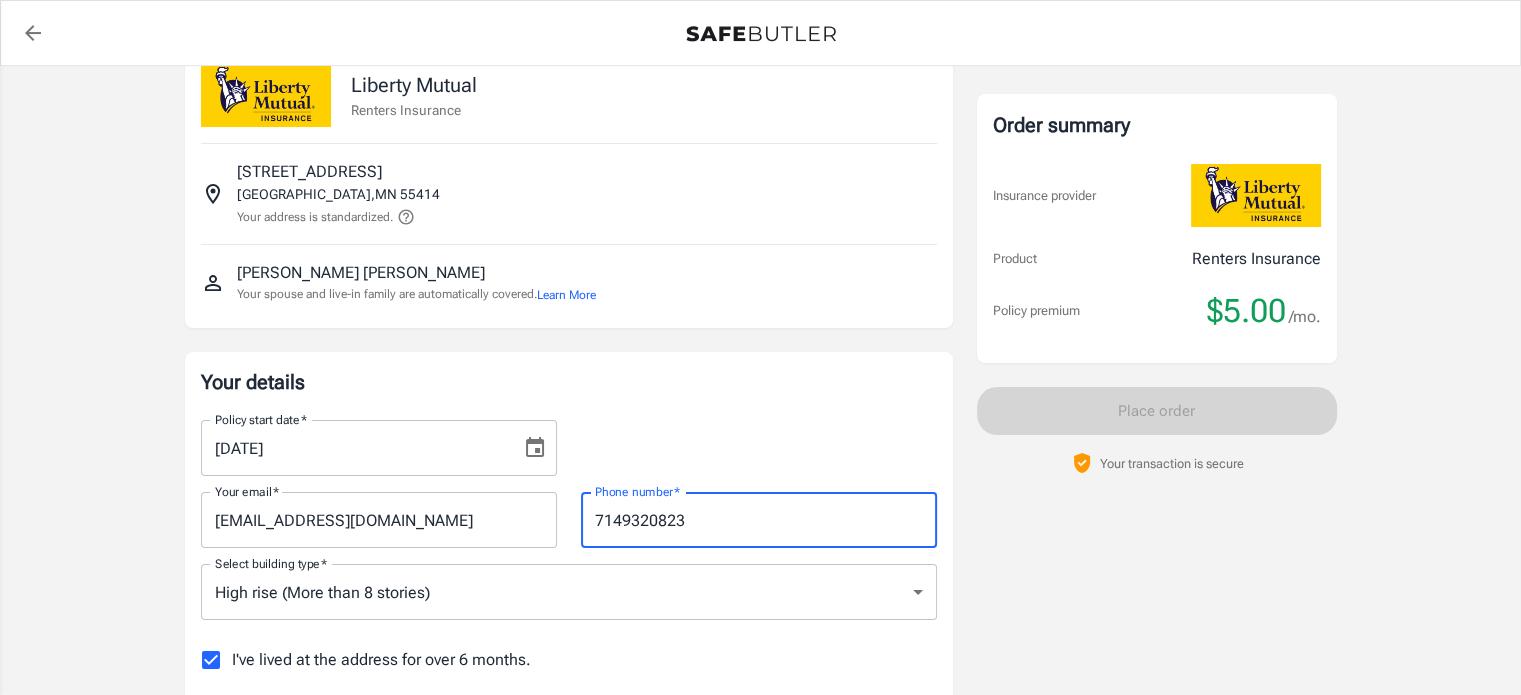 click at bounding box center [535, 448] 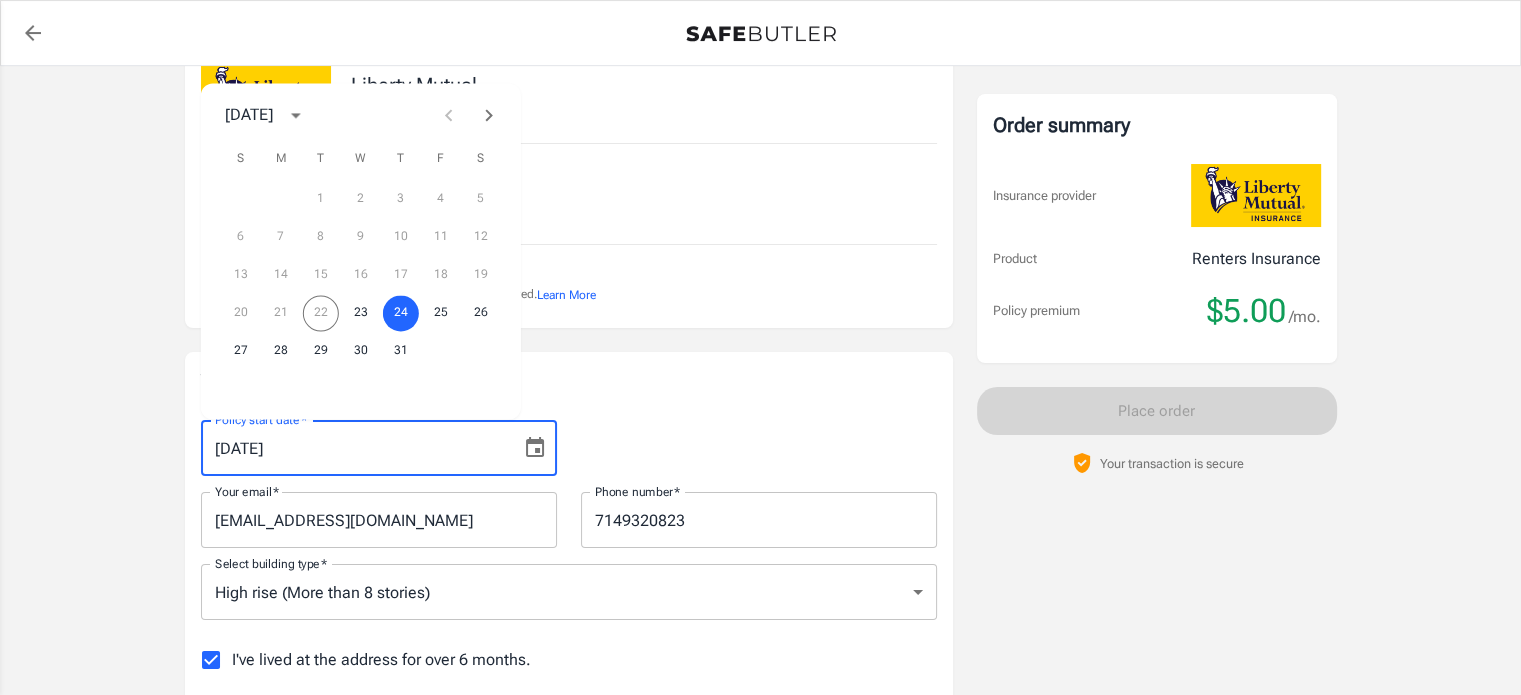 click 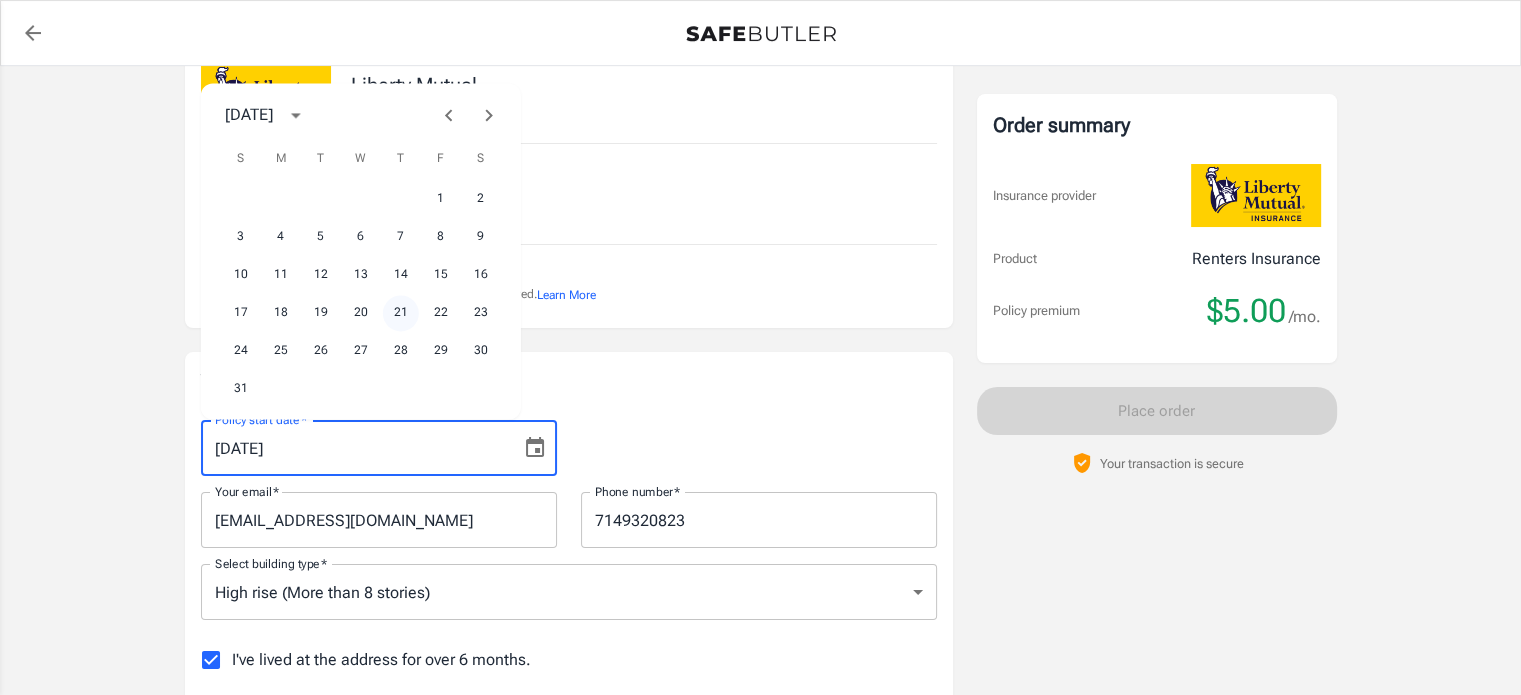 click on "21" at bounding box center (401, 313) 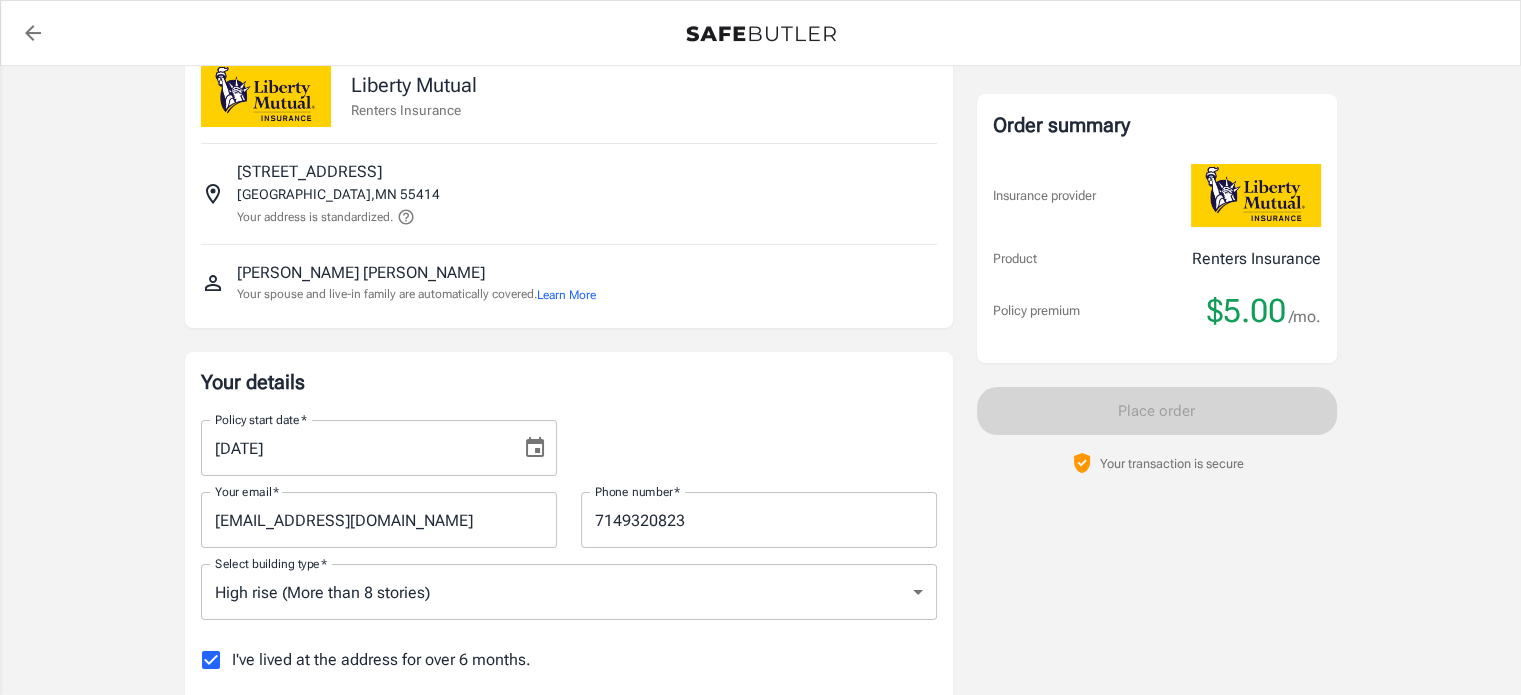 type on "[DATE]" 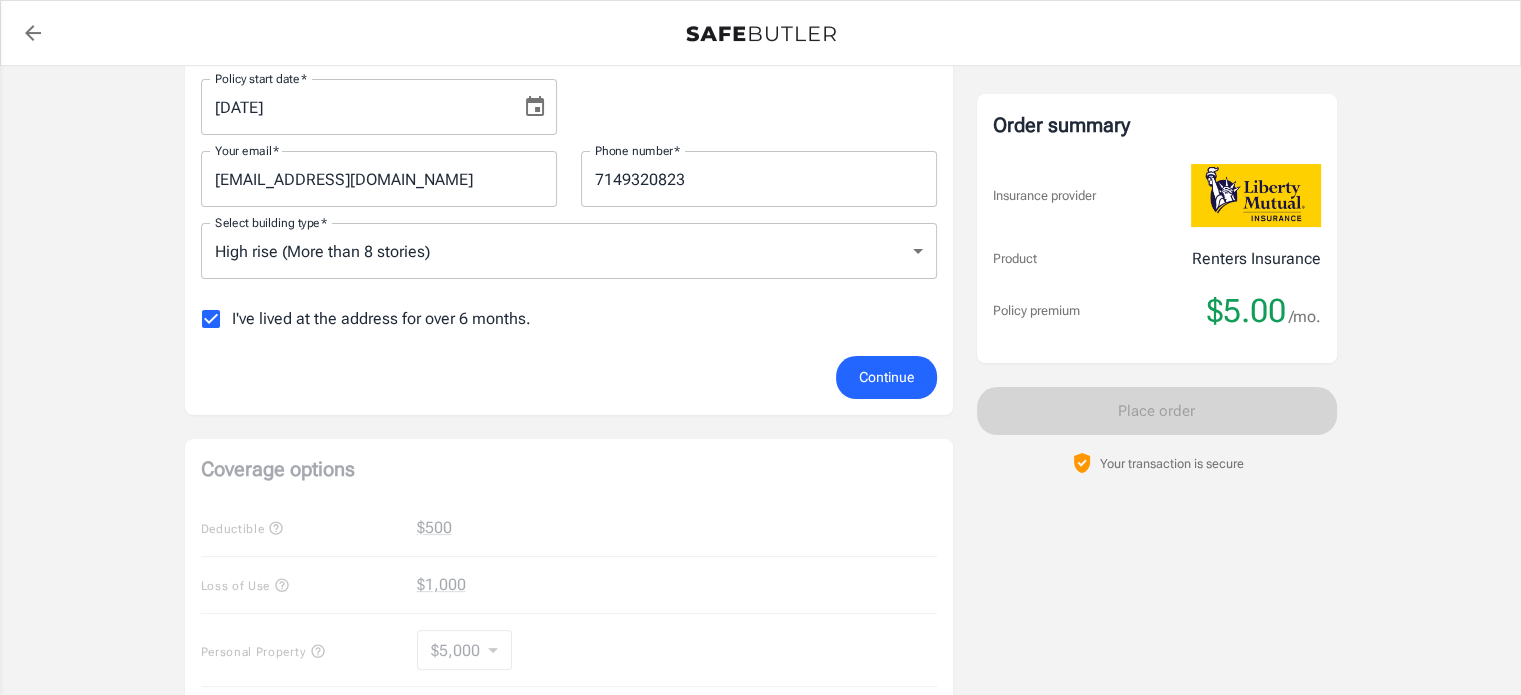 scroll, scrollTop: 390, scrollLeft: 0, axis: vertical 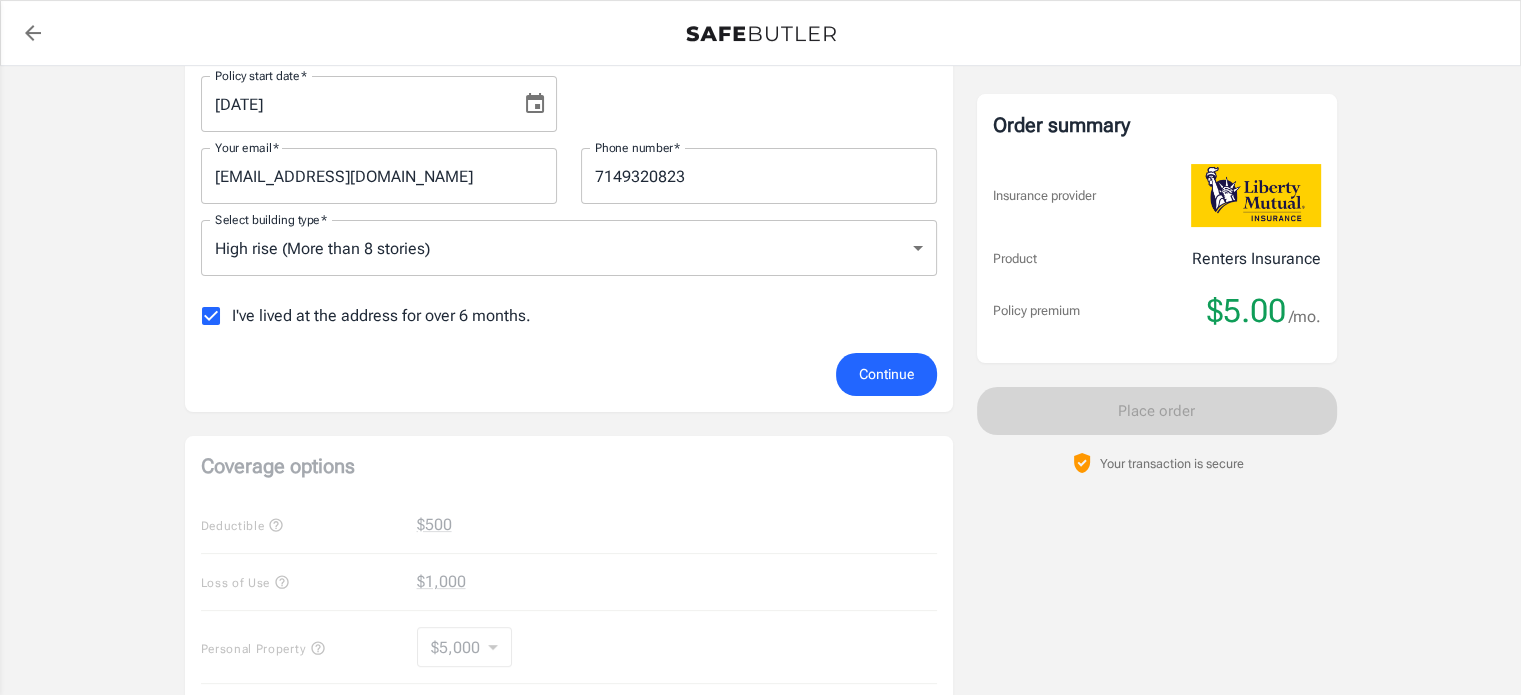 click on "I've lived at the address for over 6 months." at bounding box center [381, 316] 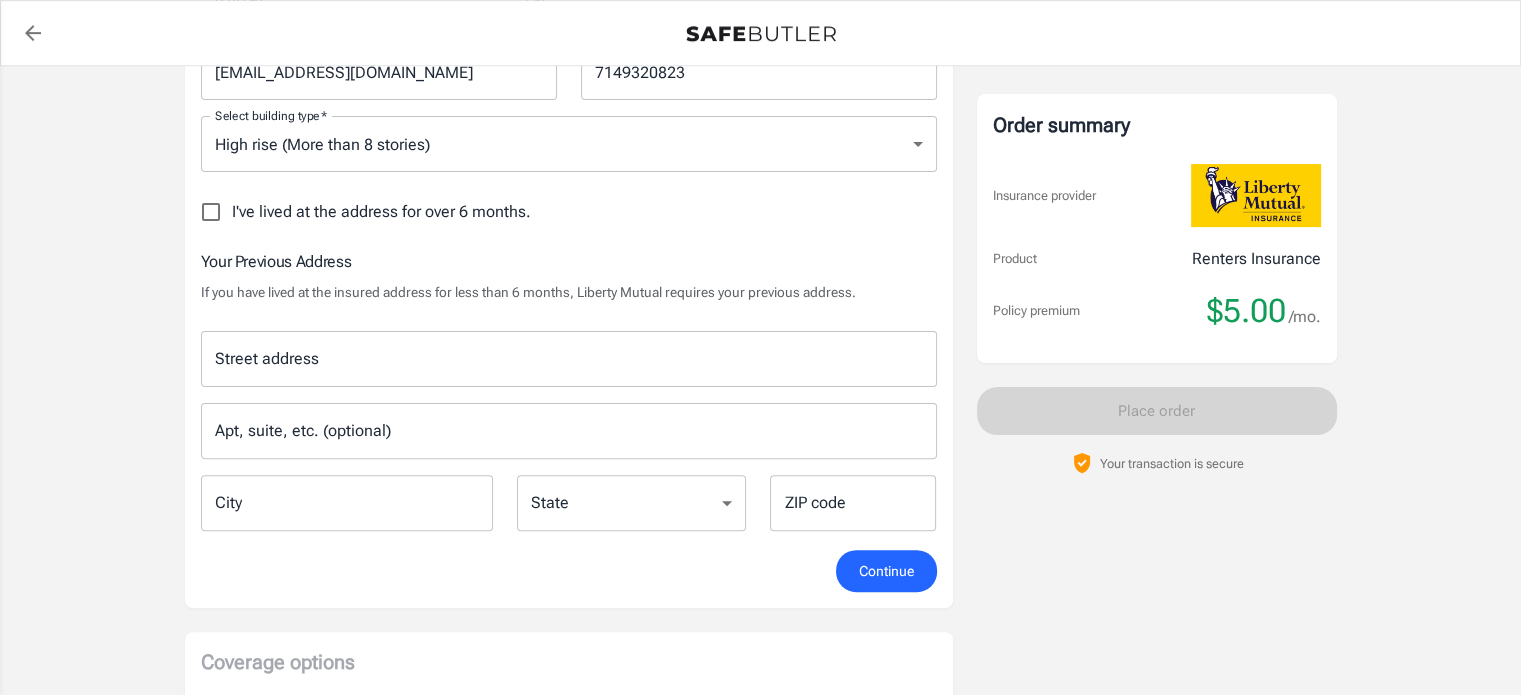 scroll, scrollTop: 495, scrollLeft: 0, axis: vertical 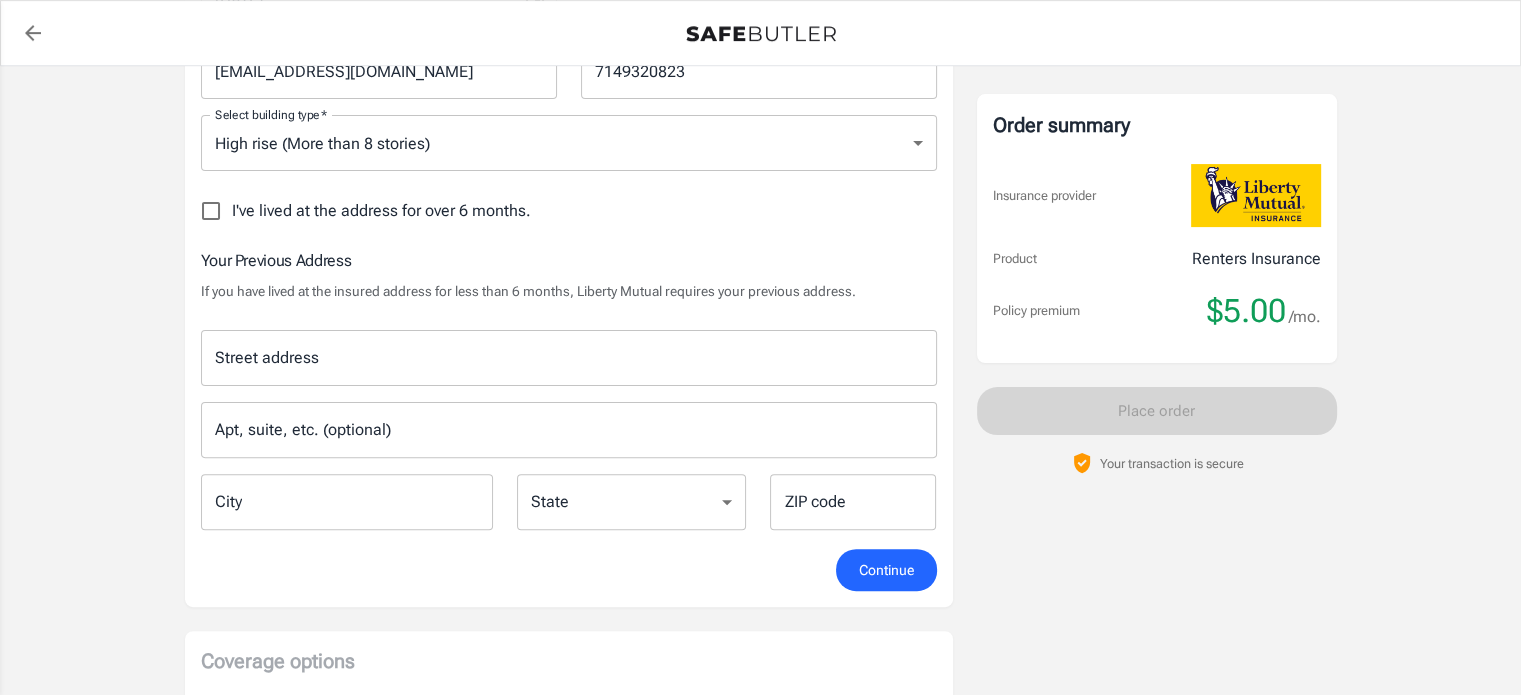 click on "Street address" at bounding box center [569, 358] 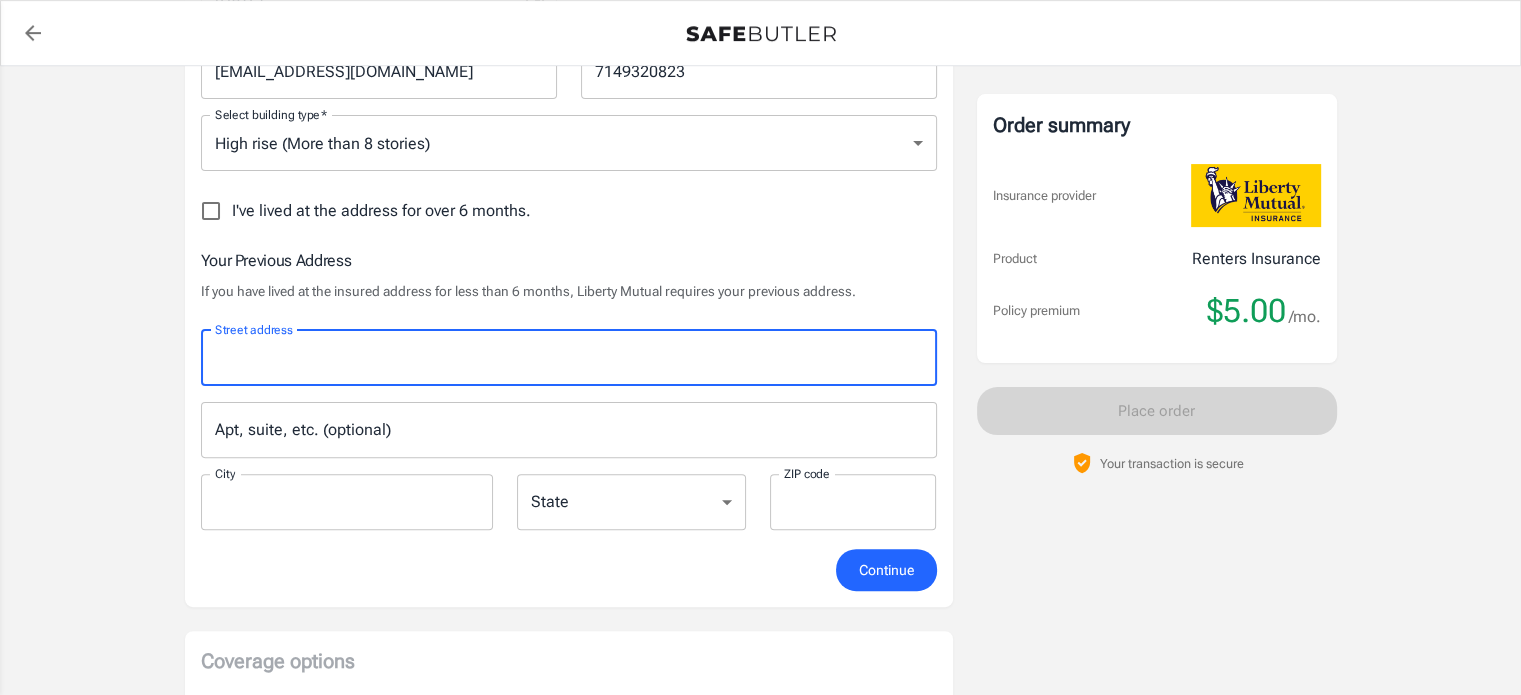 type on "[STREET_ADDRESS]" 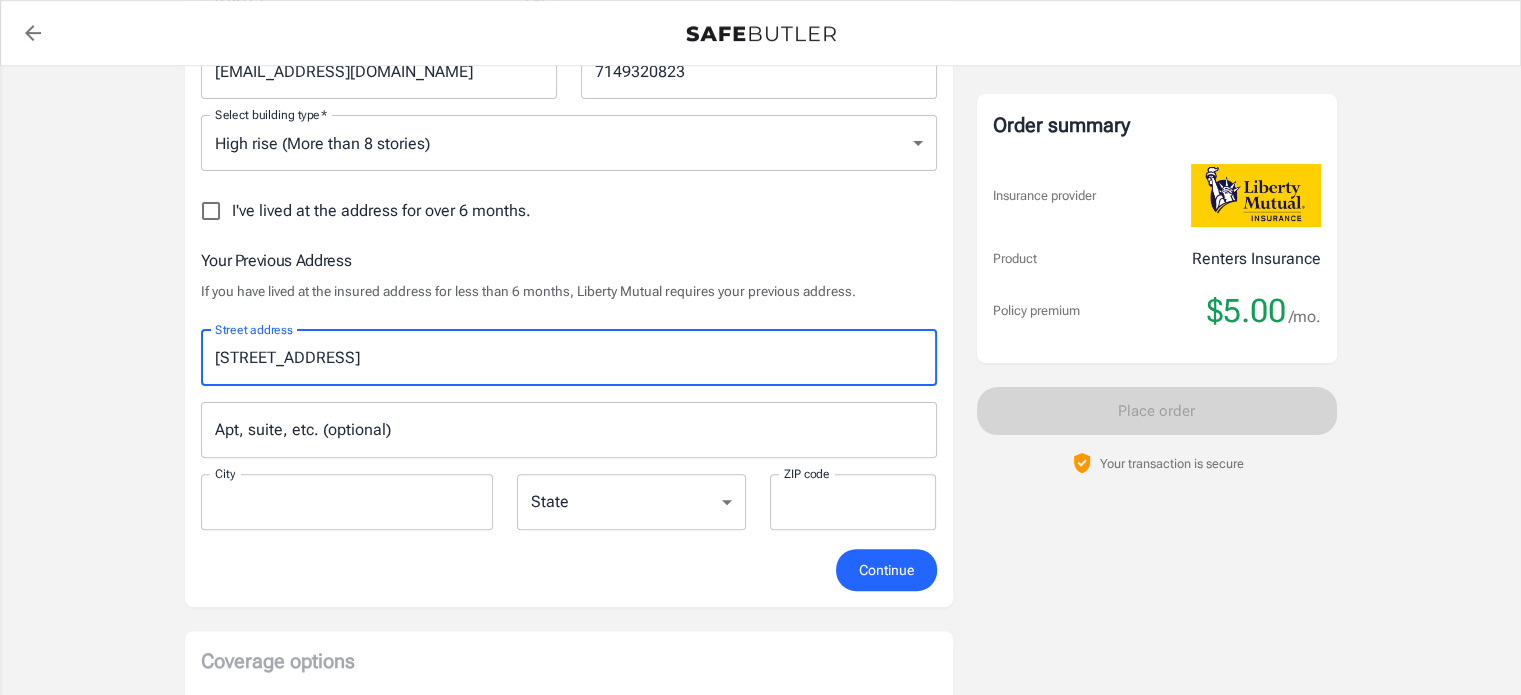 type on "[GEOGRAPHIC_DATA]" 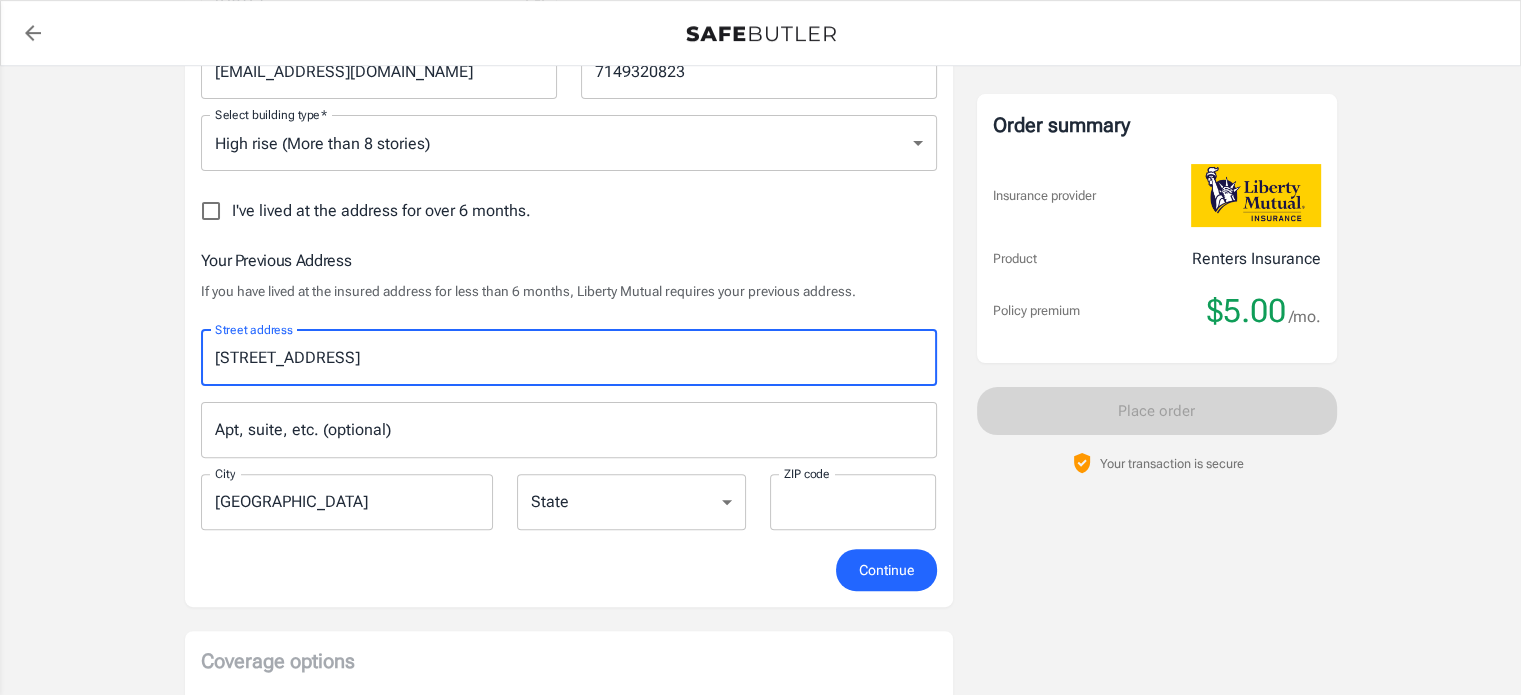 type on "55414" 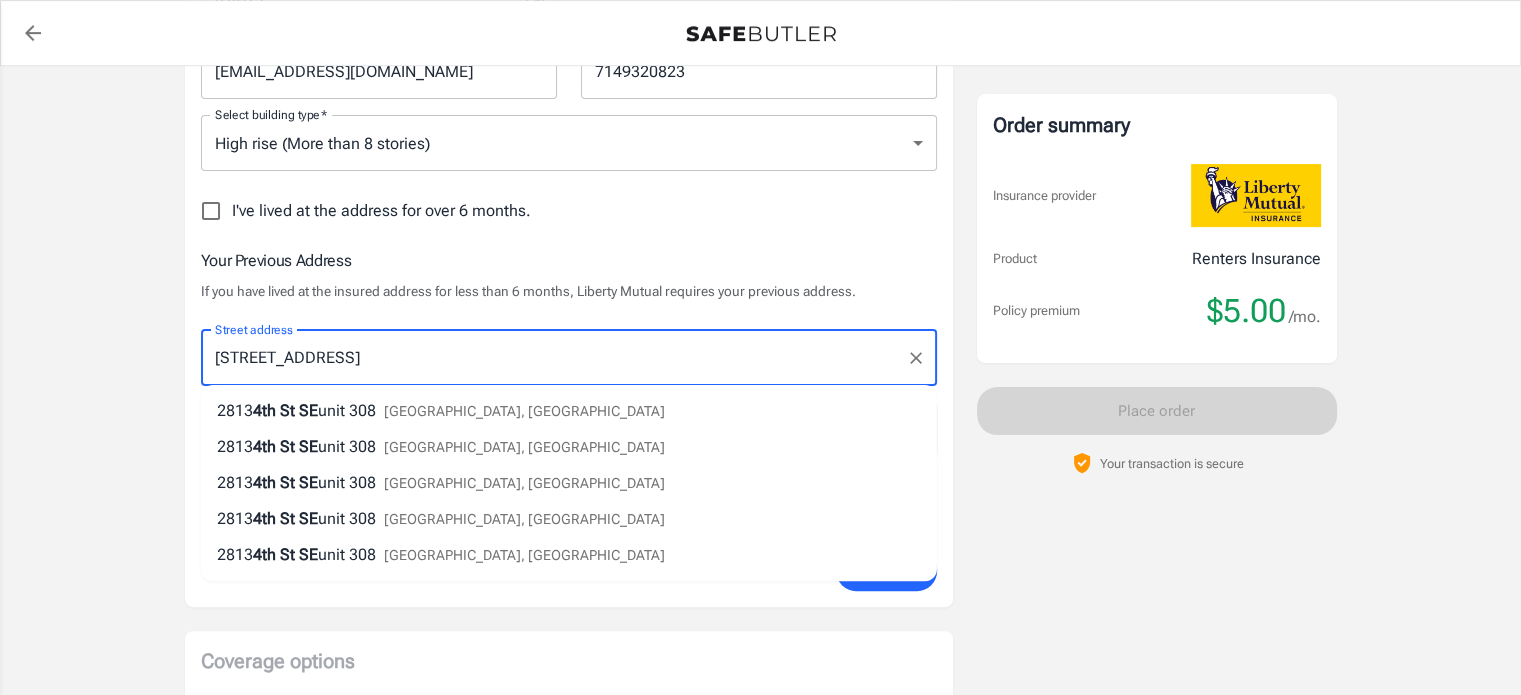 type on "[STREET_ADDRESS]" 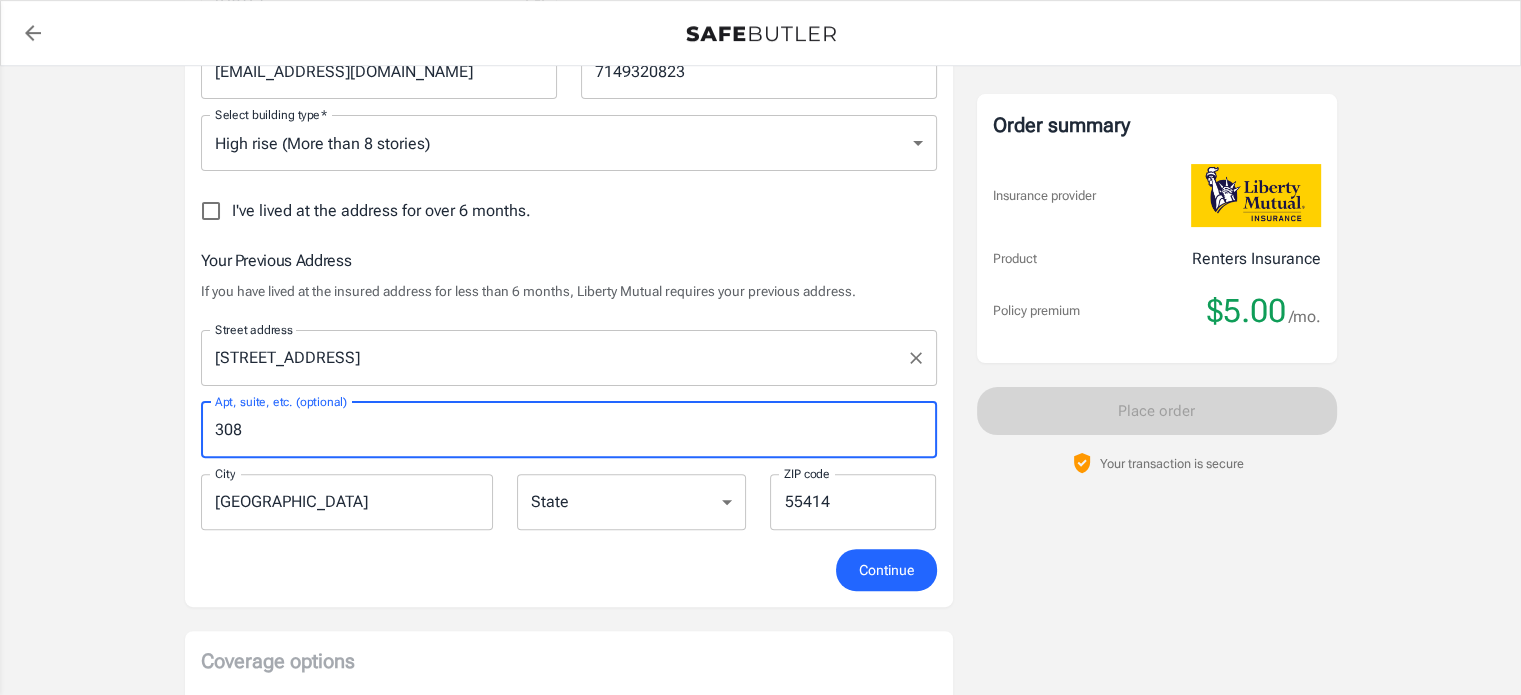 type on "308" 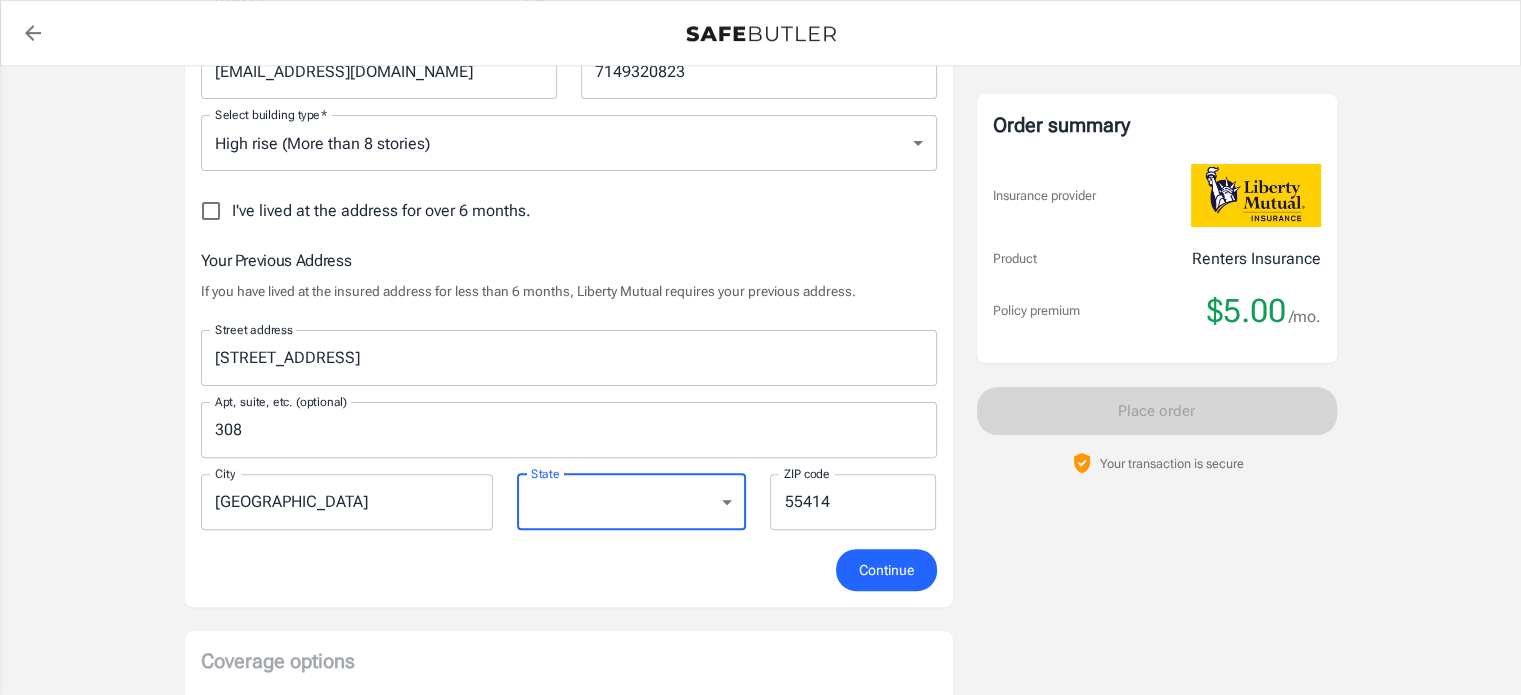 click on "[US_STATE] [US_STATE] [US_STATE] [US_STATE] [US_STATE] [US_STATE] [US_STATE] [US_STATE] [US_STATE] [US_STATE] [US_STATE] [US_STATE] [US_STATE] [US_STATE] [US_STATE] [US_STATE] [US_STATE] [US_STATE] [US_STATE] [US_STATE] [US_STATE] [US_STATE] [US_STATE] [US_STATE] [US_STATE] [US_STATE] [US_STATE] [US_STATE] [US_STATE] [US_STATE] [US_STATE] [US_STATE] [US_STATE] [US_STATE] [US_STATE] [US_STATE] [US_STATE] [US_STATE] [US_STATE] [US_STATE] [US_STATE] [US_STATE] [US_STATE] [US_STATE] [US_STATE] [US_STATE] [US_STATE][PERSON_NAME][US_STATE] [US_STATE][PERSON_NAME] [US_STATE] [US_STATE]" at bounding box center [631, 502] 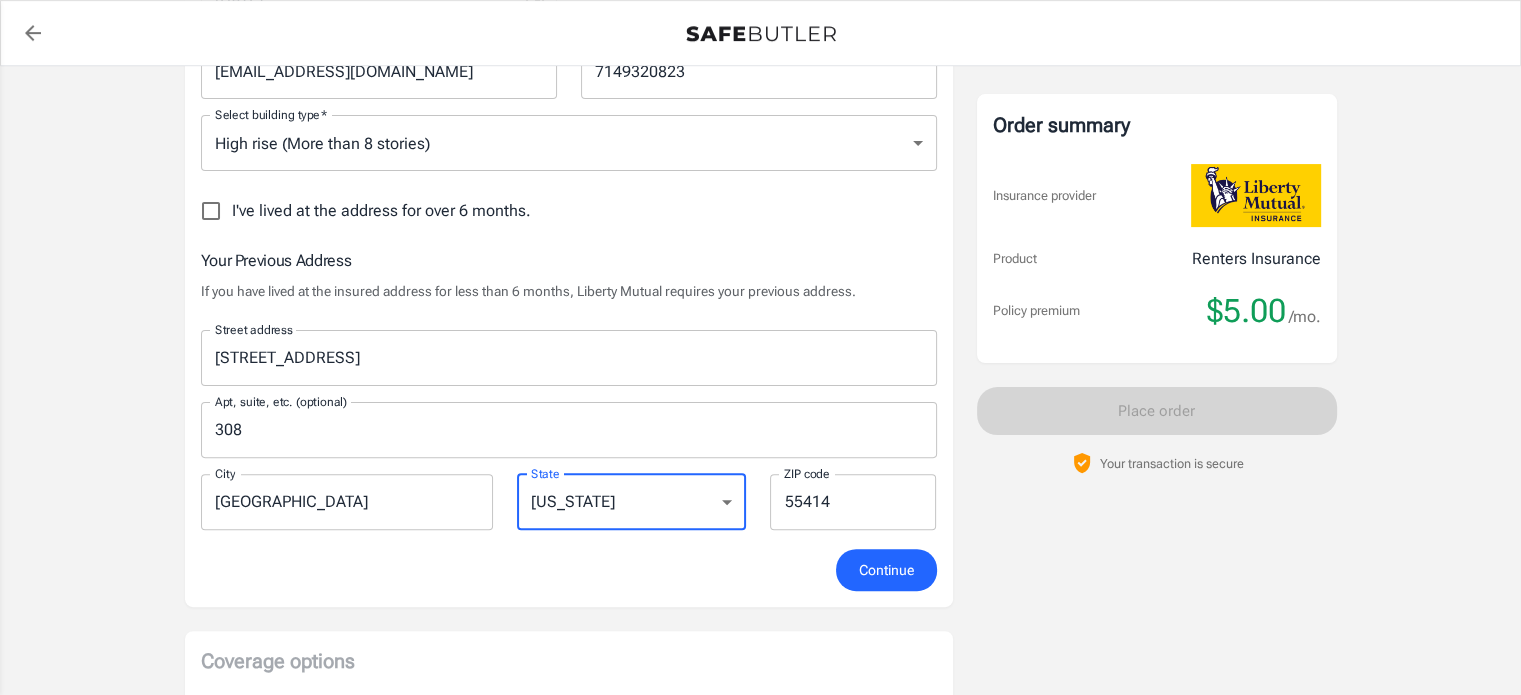 click on "[US_STATE] [US_STATE] [US_STATE] [US_STATE] [US_STATE] [US_STATE] [US_STATE] [US_STATE] [US_STATE] [US_STATE] [US_STATE] [US_STATE] [US_STATE] [US_STATE] [US_STATE] [US_STATE] [US_STATE] [US_STATE] [US_STATE] [US_STATE] [US_STATE] [US_STATE] [US_STATE] [US_STATE] [US_STATE] [US_STATE] [US_STATE] [US_STATE] [US_STATE] [US_STATE] [US_STATE] [US_STATE] [US_STATE] [US_STATE] [US_STATE] [US_STATE] [US_STATE] [US_STATE] [US_STATE] [US_STATE] [US_STATE] [US_STATE] [US_STATE] [US_STATE] [US_STATE] [US_STATE] [US_STATE][PERSON_NAME][US_STATE] [US_STATE][PERSON_NAME] [US_STATE] [US_STATE]" at bounding box center [631, 502] 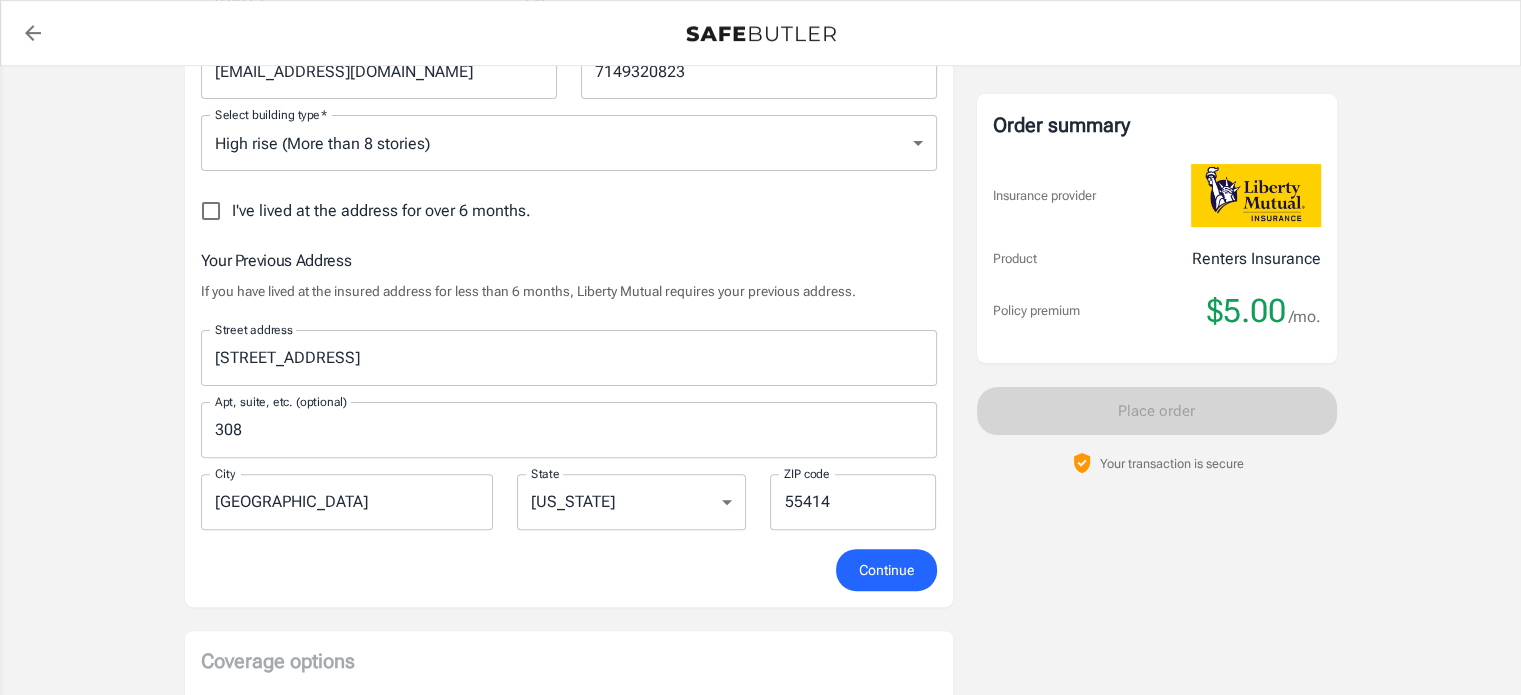 drag, startPoint x: 886, startPoint y: 573, endPoint x: 521, endPoint y: 595, distance: 365.6624 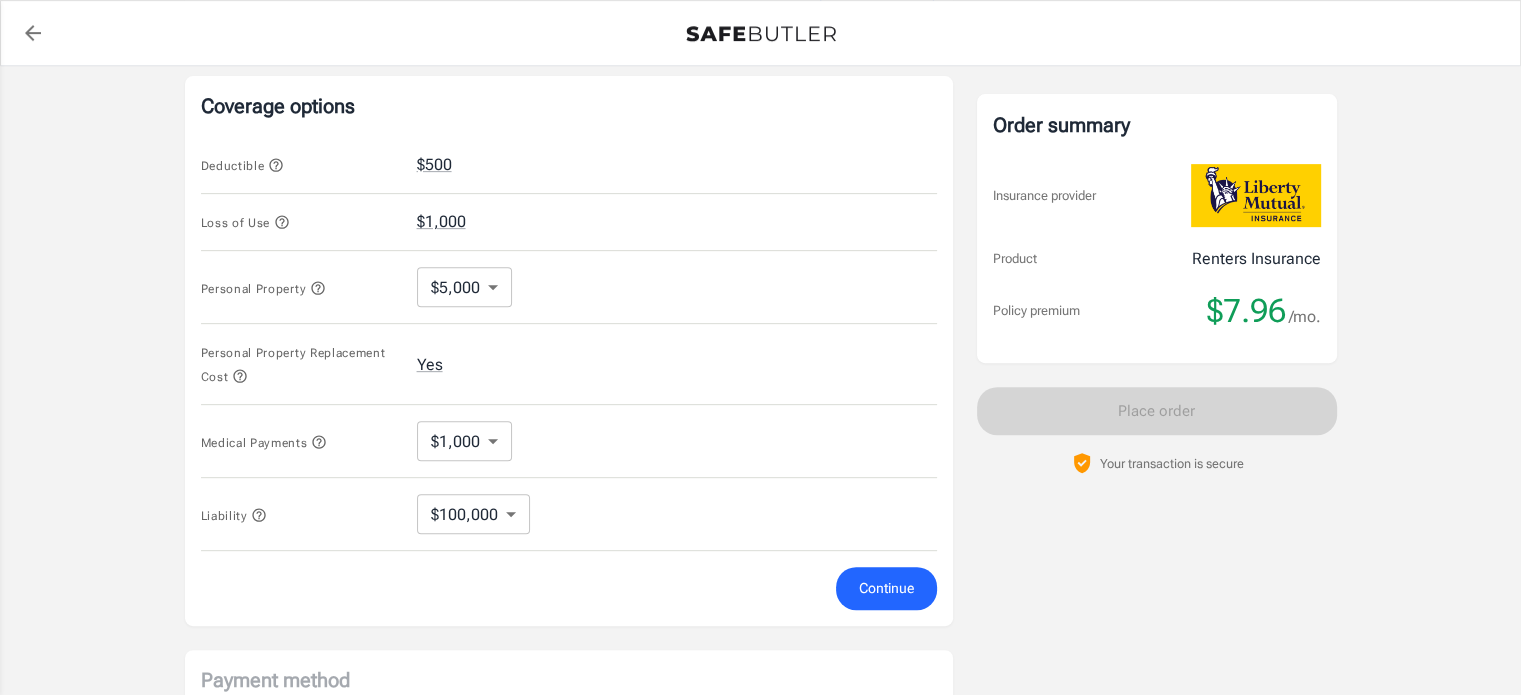 scroll, scrollTop: 826, scrollLeft: 0, axis: vertical 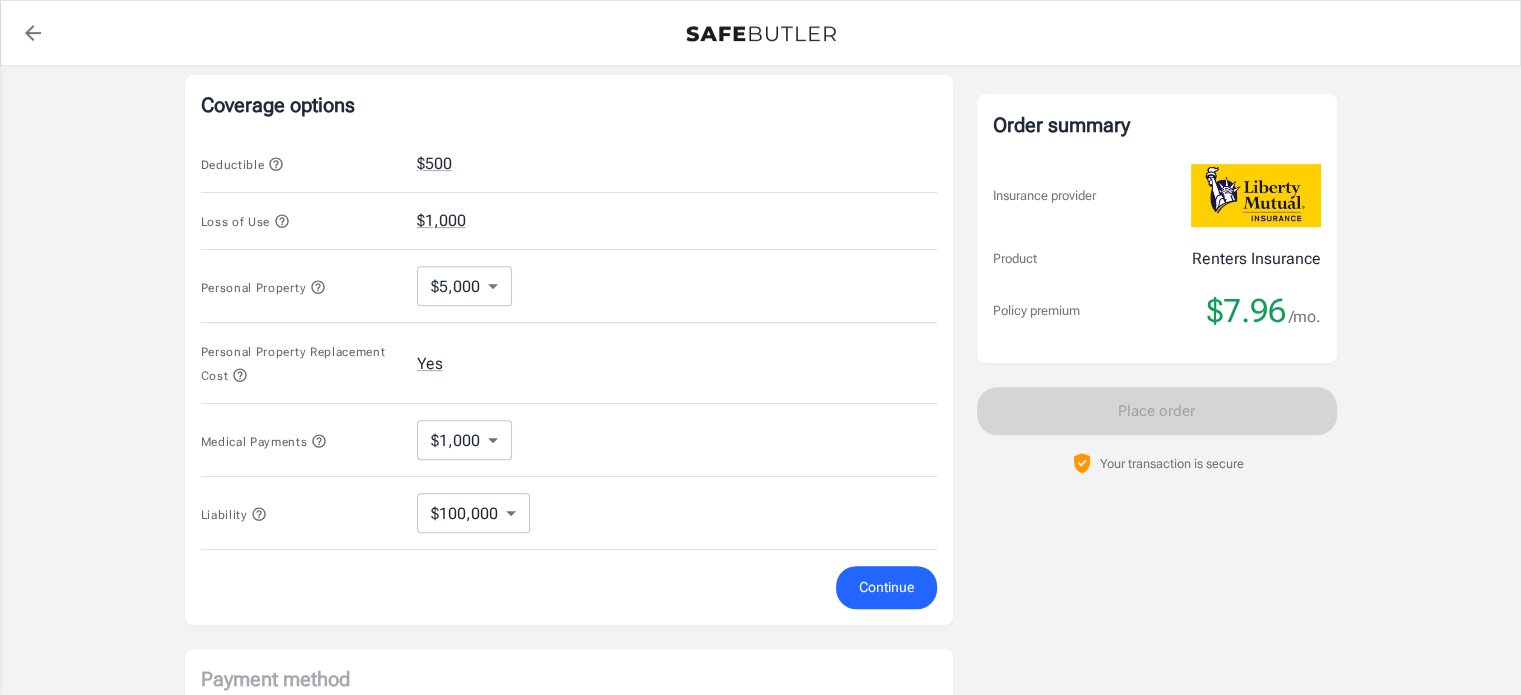 click on "Policy premium $ 7.96 /mo Liberty Mutual Renters Insurance [STREET_ADDRESS] Your address is standardized. [PERSON_NAME] Your spouse and live-in family are automatically covered.  Learn More Your details Policy start date [DATE] Email [EMAIL_ADDRESS][DOMAIN_NAME] Phone [PHONE_NUMBER] Building type High rise (More than 8 stories) Lived for over 6 months No Previous Address [STREET_ADDRESS] Change Coverage options Deductible   $500 Loss of Use   $1,000 Personal Property   $5,000 5000 ​ Personal Property Replacement Cost   Yes Medical Payments   $1,000 1000 ​ Liability   $100,000 100000 ​ Continue Payment method Choose a payment method ​ Choose a payment method Add payment method Optional settings Add landlord as interested party Order summary Insurance provider Product Renters Insurance Policy premium $7.96 /mo. Online purchase discount applied. Payment frequency No additional fees. [DATE] Due $7.96" at bounding box center (760, 157) 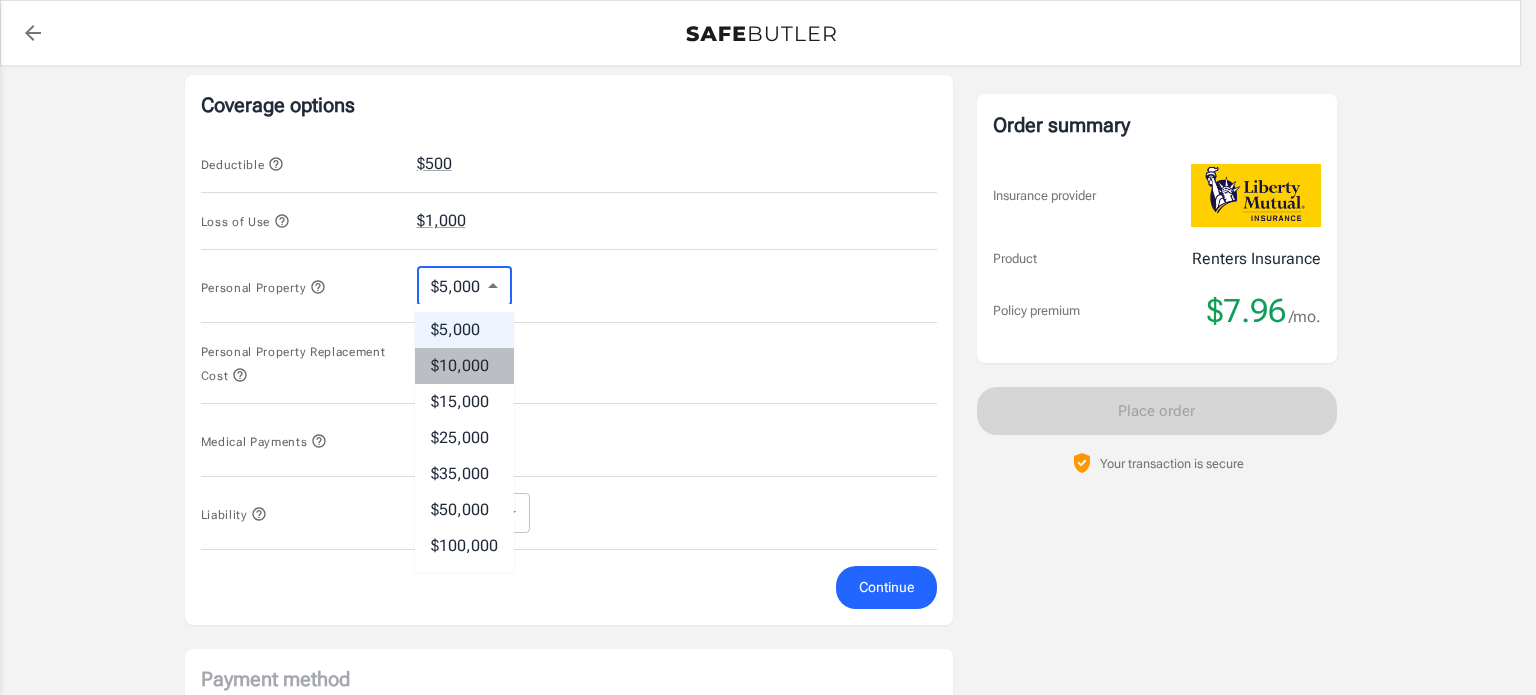 click on "$10,000" at bounding box center (464, 366) 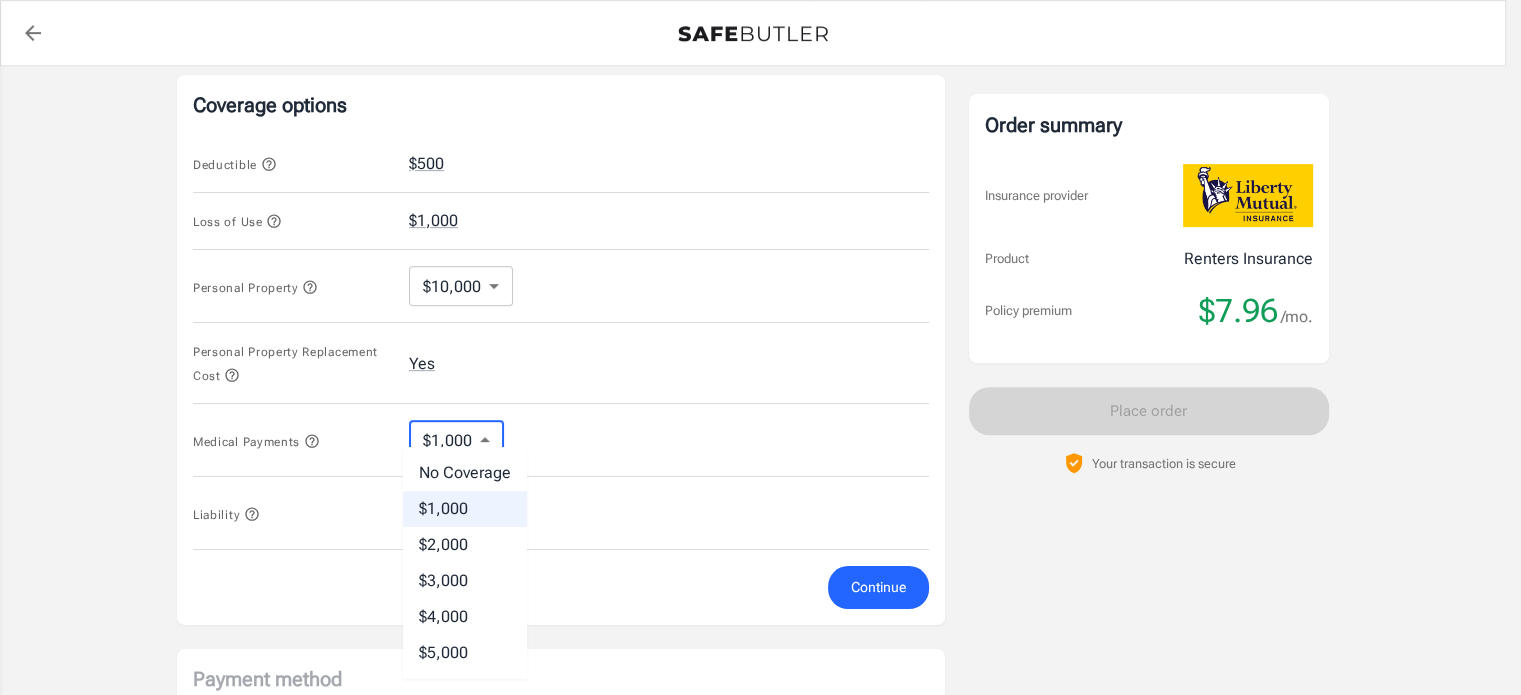 click on "Policy premium $ 7.96 /mo Liberty Mutual Renters Insurance [STREET_ADDRESS] Your address is standardized. [PERSON_NAME] Your spouse and live-in family are automatically covered.  Learn More Your details Policy start date [DATE] Email [EMAIL_ADDRESS][DOMAIN_NAME] Phone [PHONE_NUMBER] Building type High rise (More than 8 stories) Lived for over 6 months No Previous Address [STREET_ADDRESS] Change Coverage options Deductible   $500 Loss of Use   $1,000 Personal Property   $10,000 10000 ​ Personal Property Replacement Cost   Yes Medical Payments   $1,000 1000 ​ Liability   $100,000 100000 ​ Continue Payment method Choose a payment method ​ Choose a payment method Add payment method Optional settings Add landlord as interested party Order summary Insurance provider Product Renters Insurance Policy premium $7.96 /mo. Online purchase discount applied. Payment frequency No additional fees. [DATE] Due $7.96" at bounding box center (760, 157) 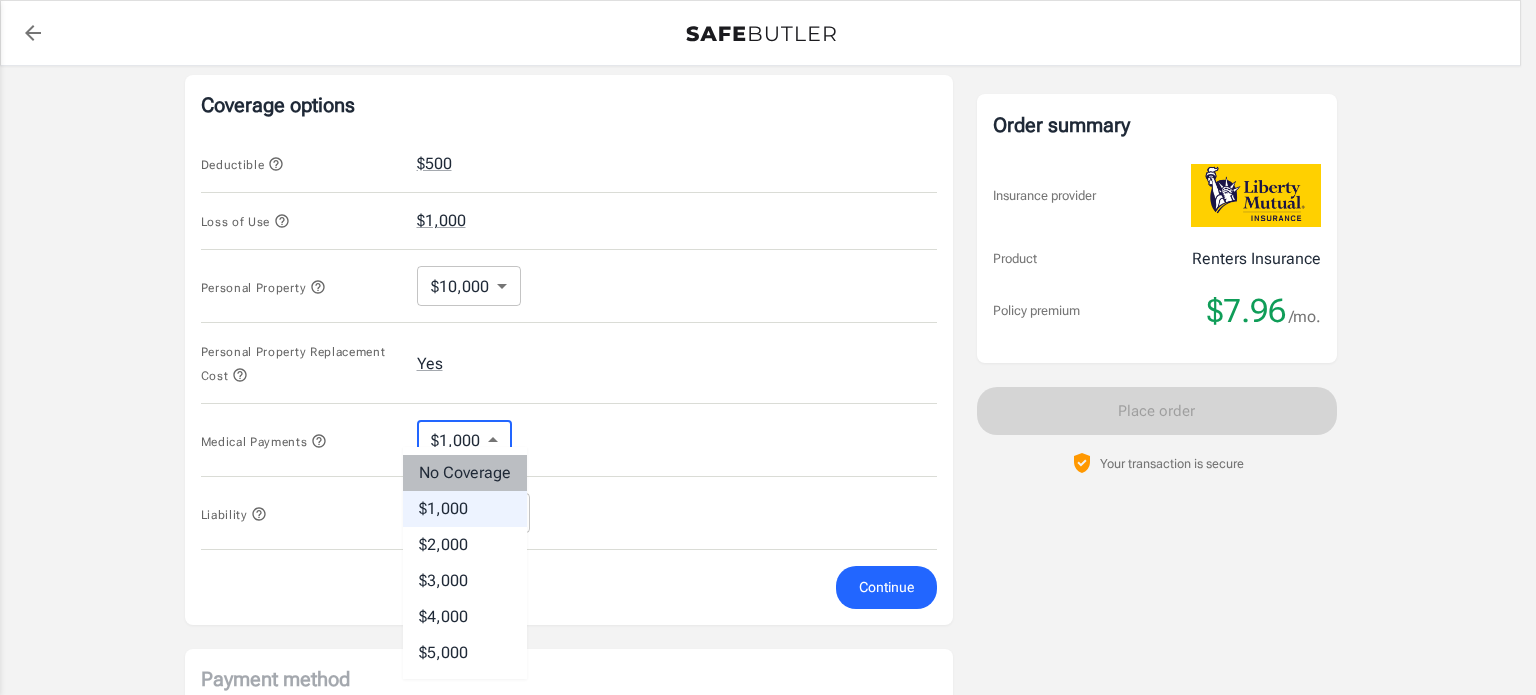 click on "No Coverage" at bounding box center [465, 473] 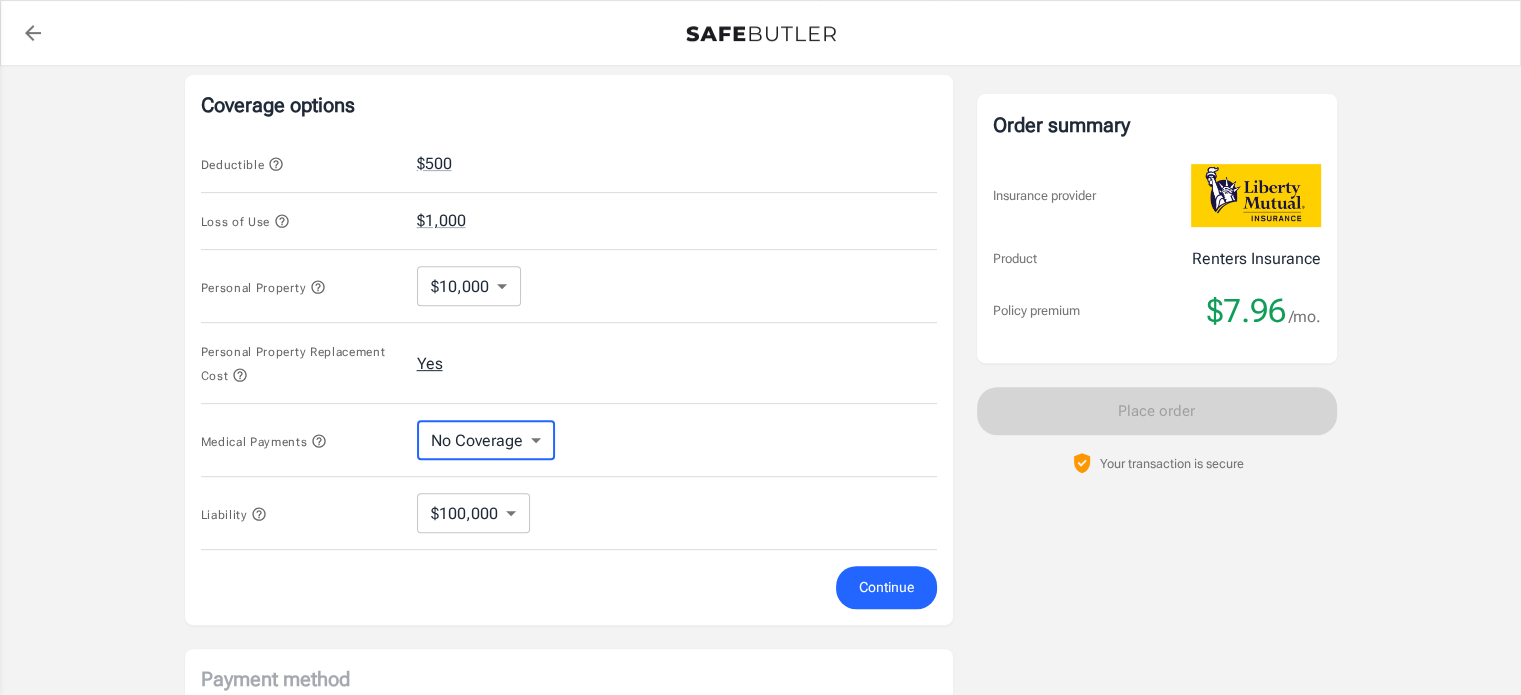 click on "Yes" at bounding box center (430, 364) 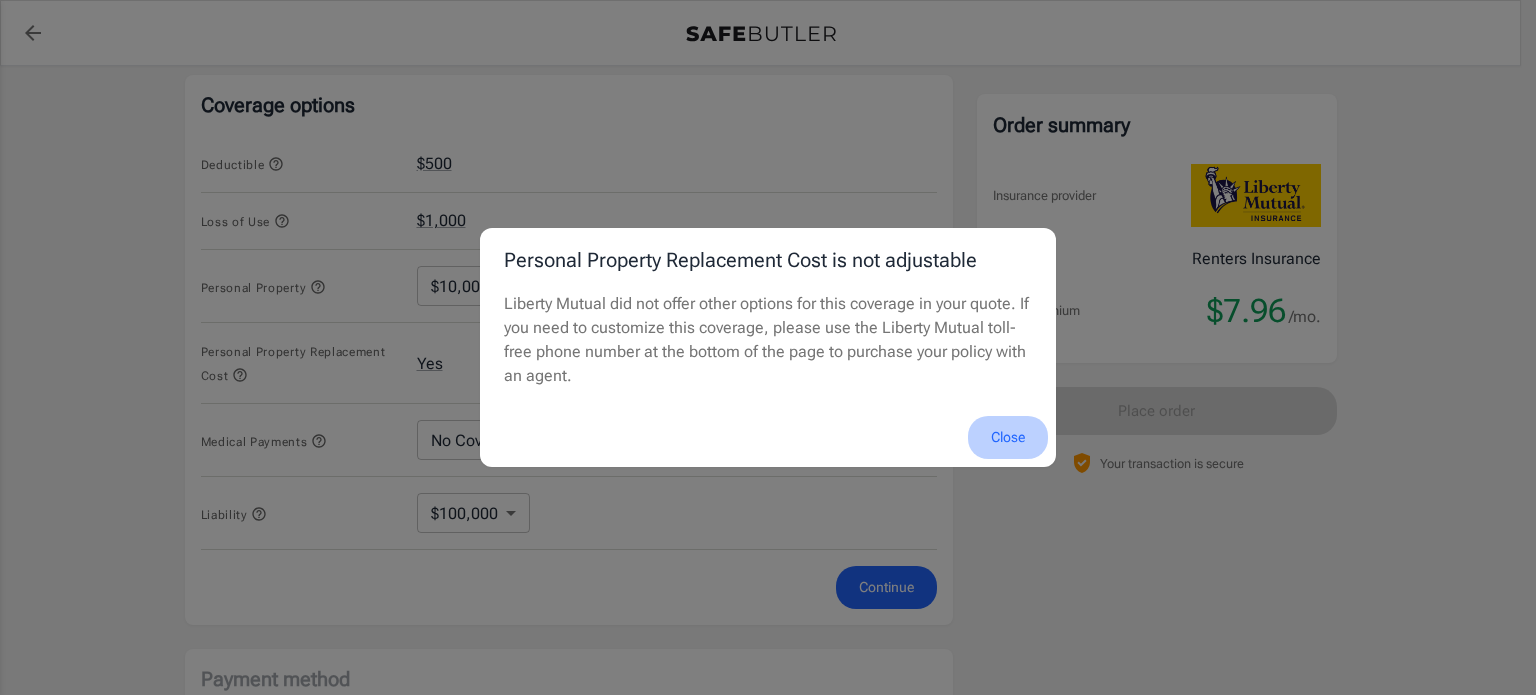 click on "Close" at bounding box center (1008, 437) 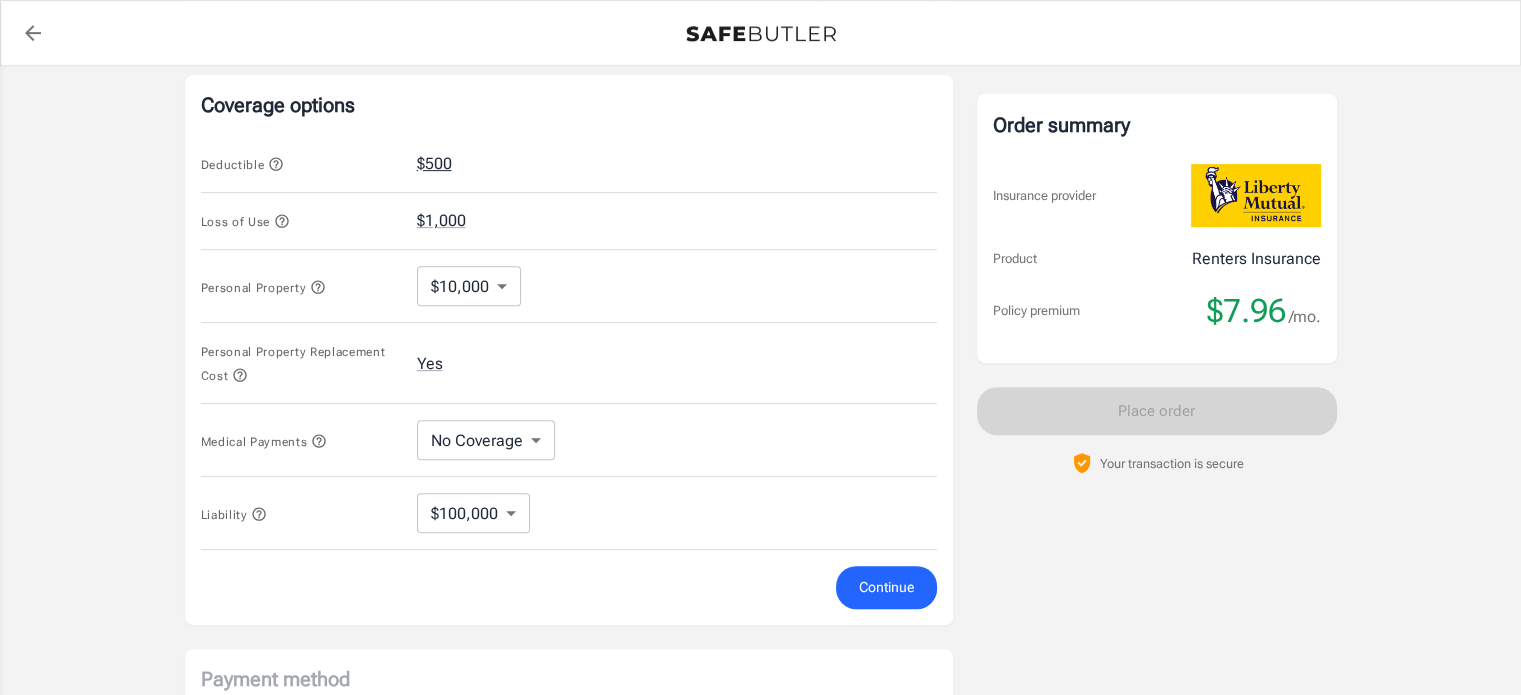 click on "$500" at bounding box center (434, 164) 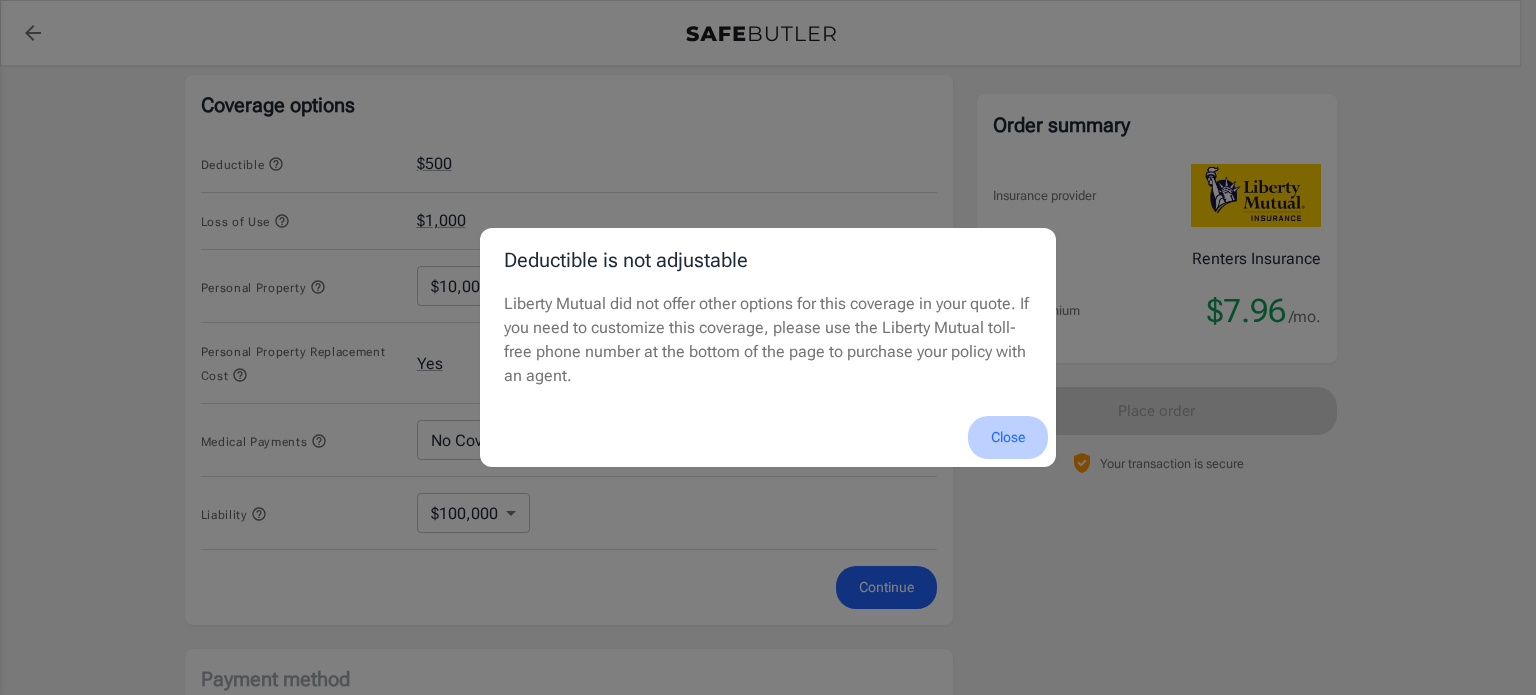 click on "Close" at bounding box center (1008, 437) 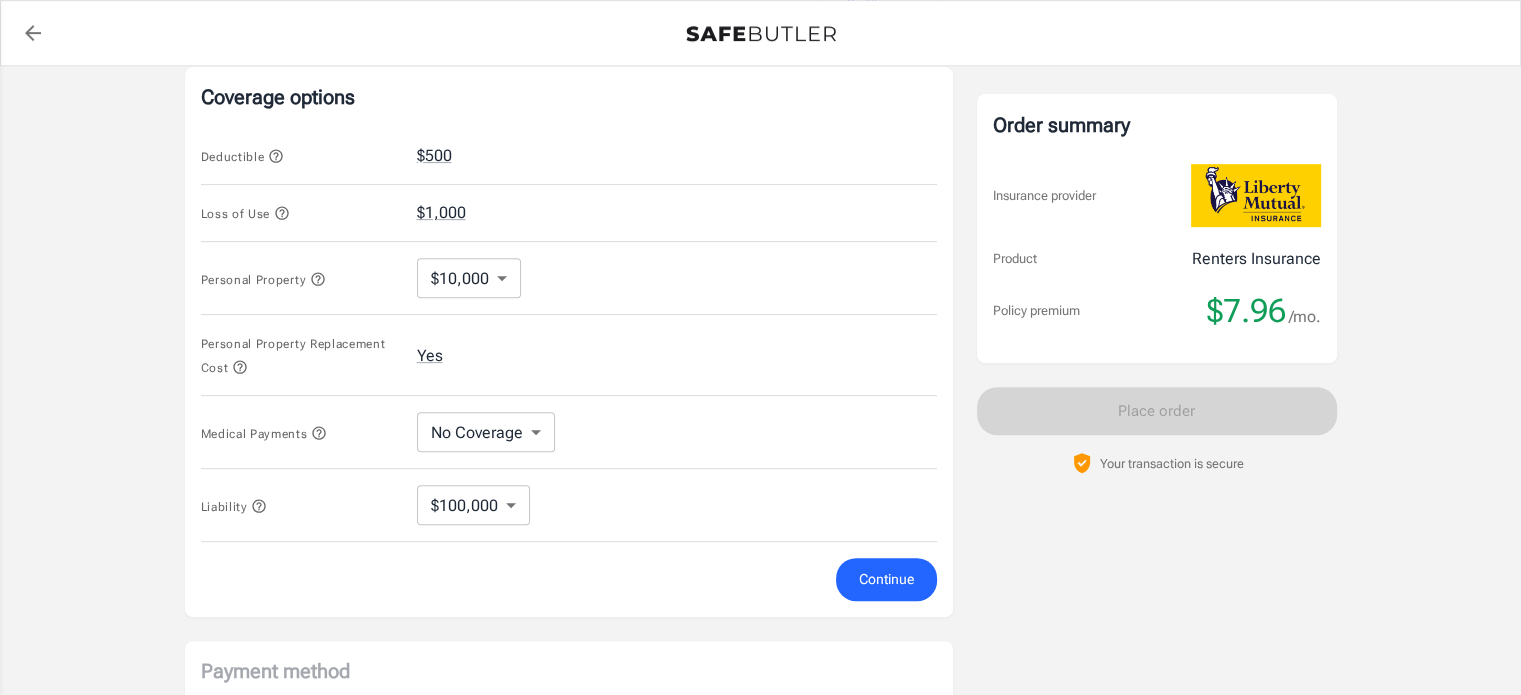 scroll, scrollTop: 845, scrollLeft: 0, axis: vertical 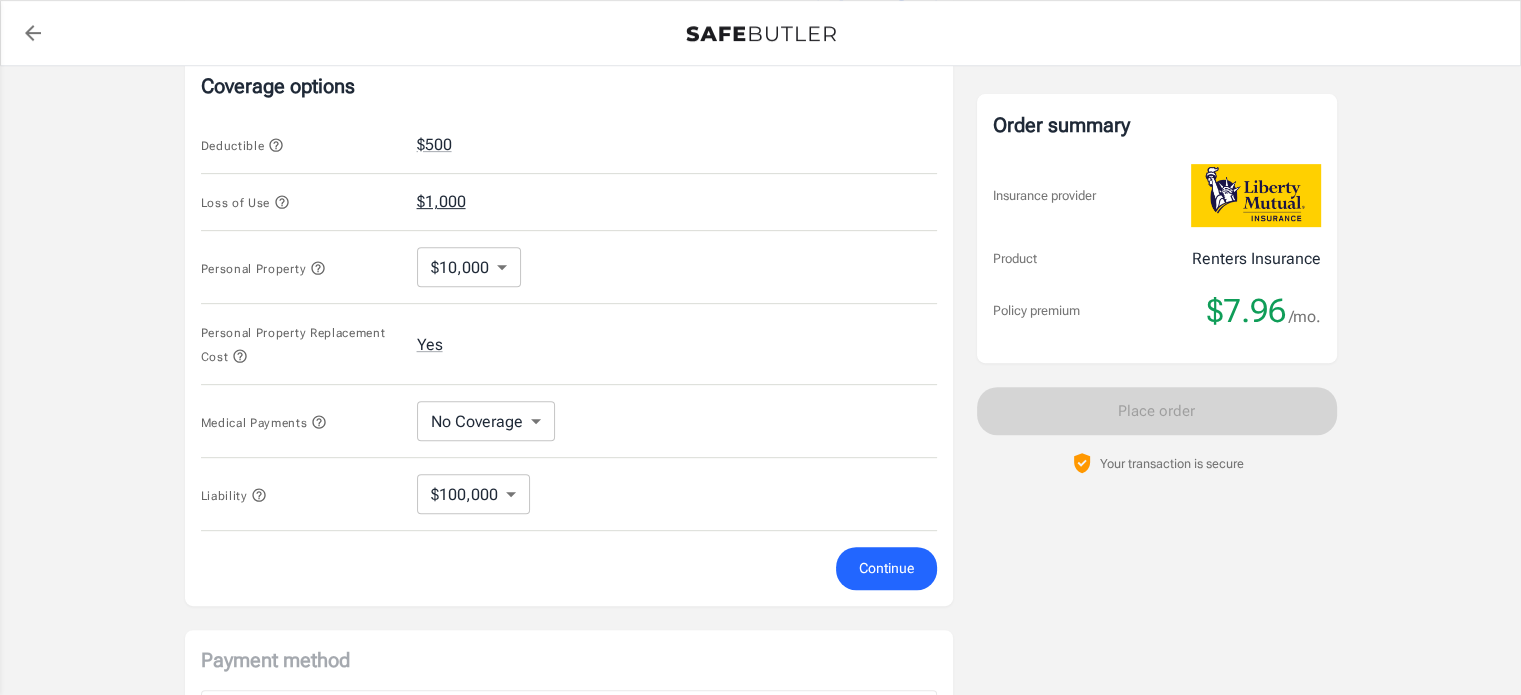 click on "$1,000" at bounding box center (441, 202) 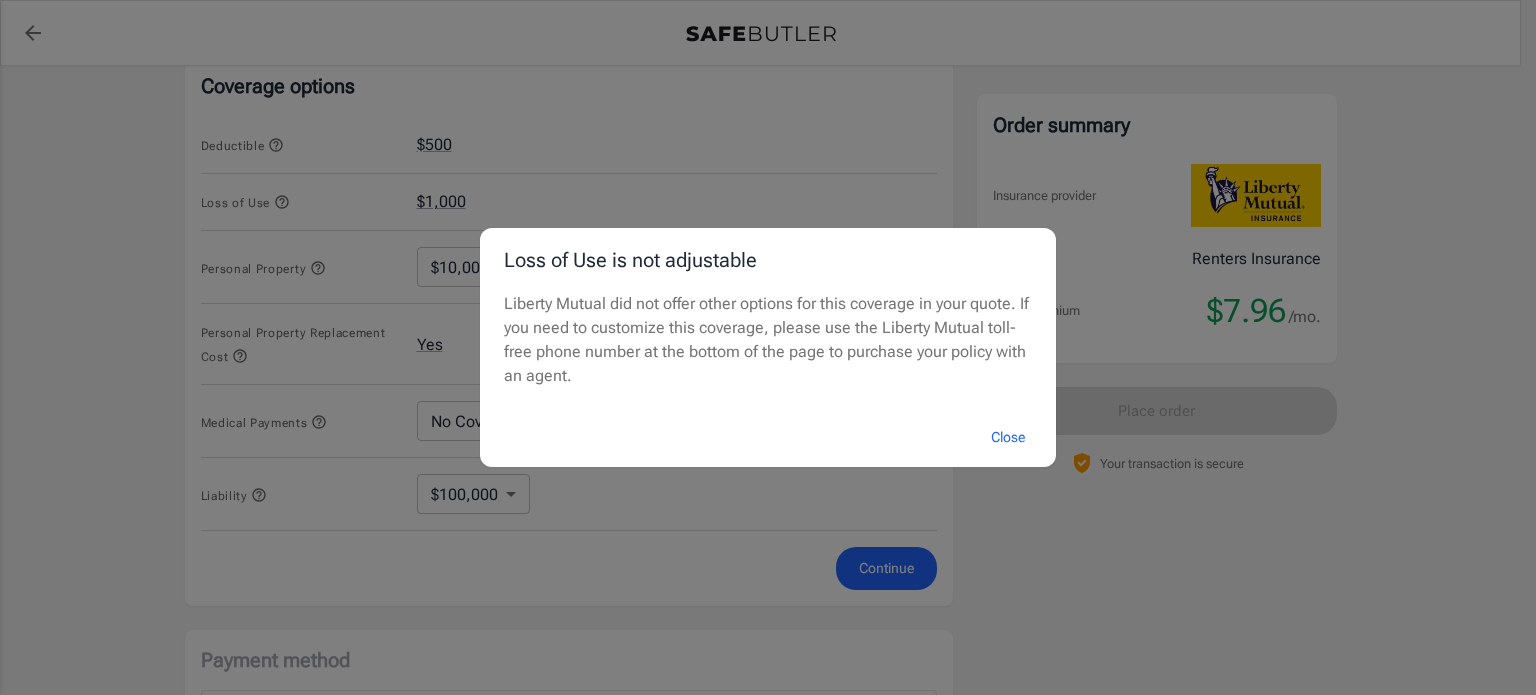 click on "Close" at bounding box center [1008, 437] 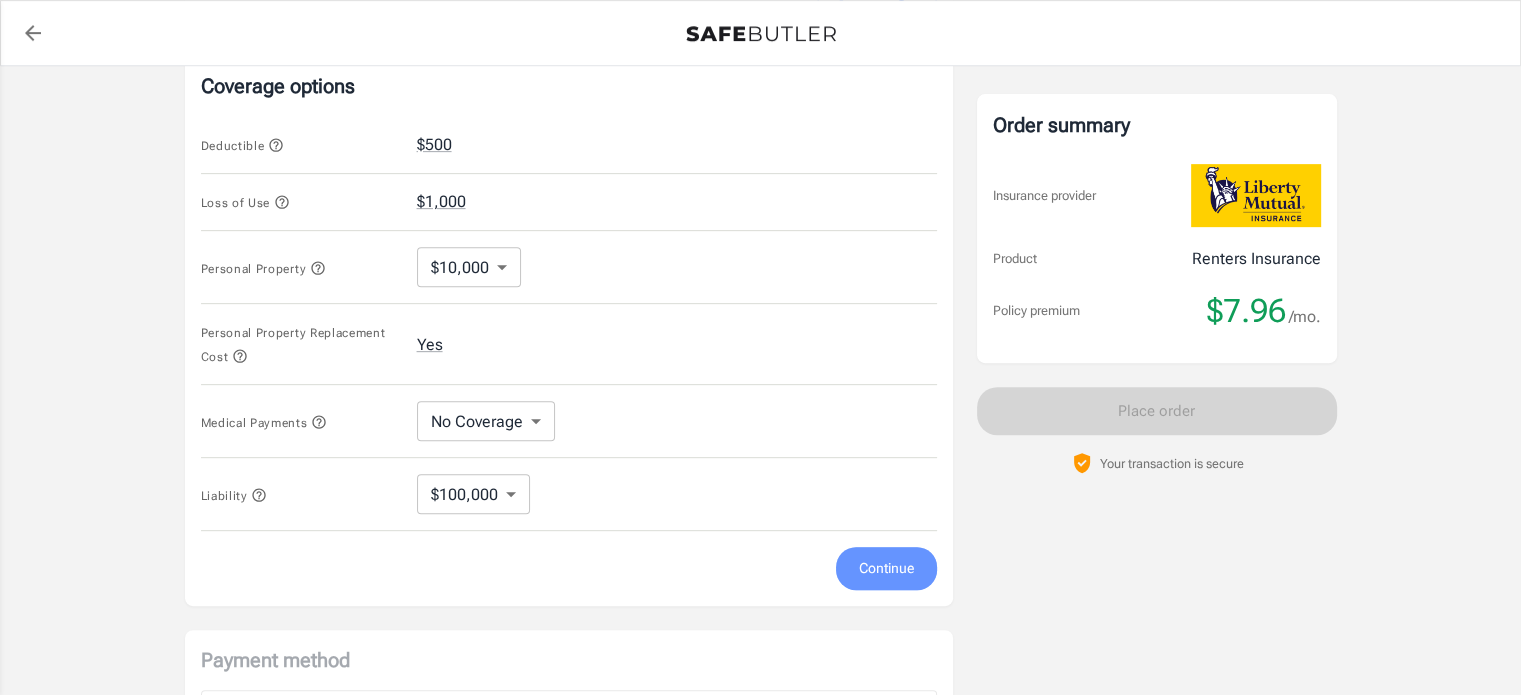 click on "Continue" at bounding box center [886, 568] 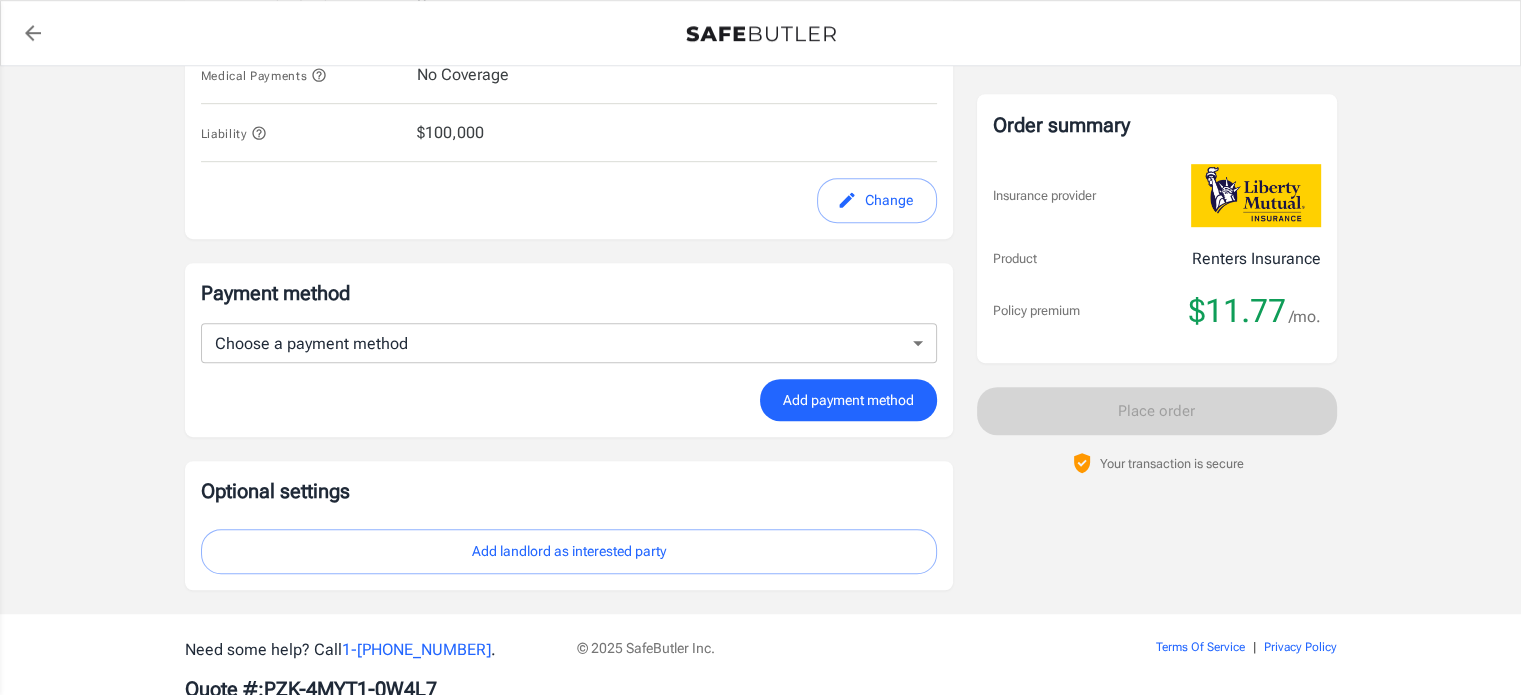scroll, scrollTop: 1170, scrollLeft: 0, axis: vertical 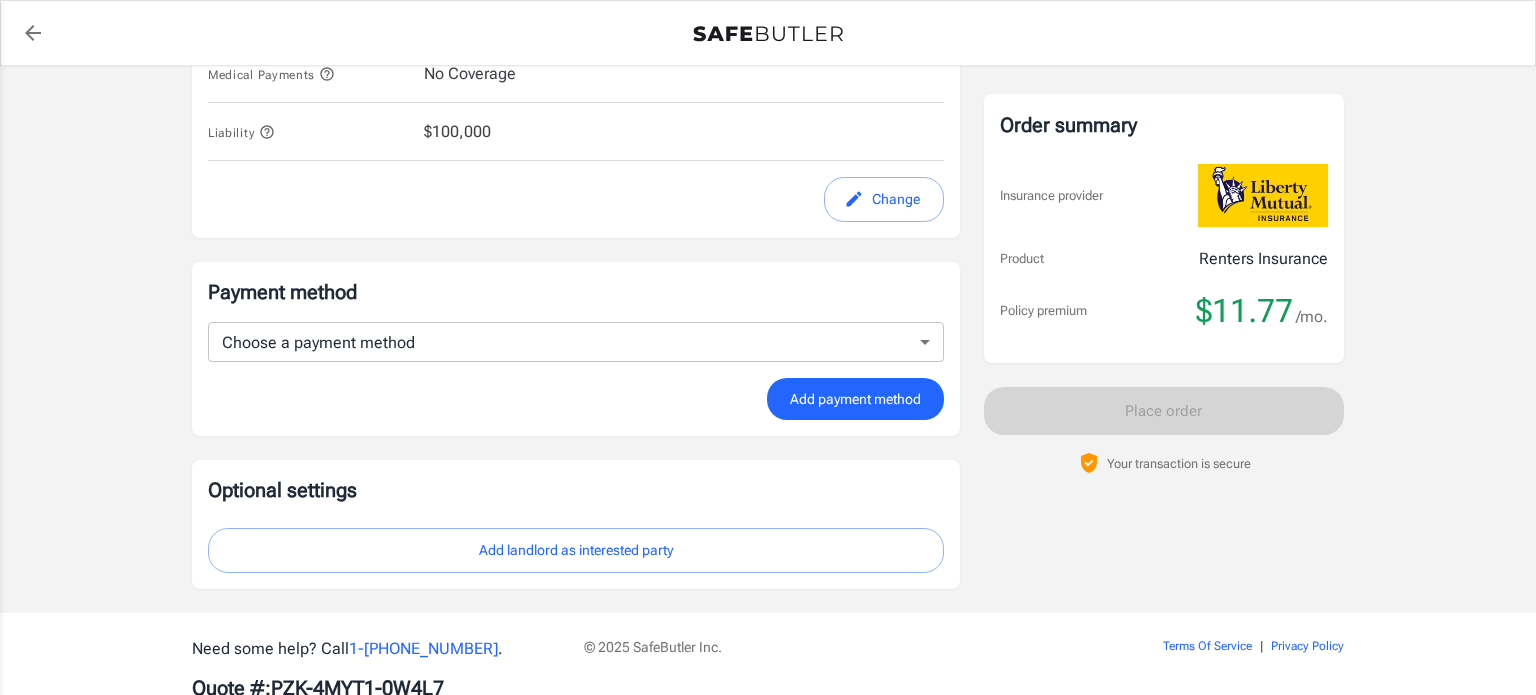 click on "Policy premium $ 11.77 /mo Liberty Mutual Renters Insurance [STREET_ADDRESS] Your address is standardized. [PERSON_NAME] Your spouse and live-in family are automatically covered.  Learn More Your details Policy start date [DATE] Email [EMAIL_ADDRESS][DOMAIN_NAME] Phone [PHONE_NUMBER] Building type High rise (More than 8 stories) Lived for over 6 months No Previous Address [STREET_ADDRESS] Change Coverage options Deductible   $500 Loss of Use   $2,000 Personal Property   $10,000 Personal Property Replacement Cost   Yes Medical Payments   No Coverage Liability   $100,000 Change Payment method Choose a payment method ​ Choose a payment method Add payment method Optional settings Add landlord as interested party Order summary Insurance provider Product Renters Insurance Policy premium $11.77 /mo. Online purchase discount applied. Payment frequency No additional fees. [DATE] Due $11.77 Place order   1- . |" at bounding box center (768, -209) 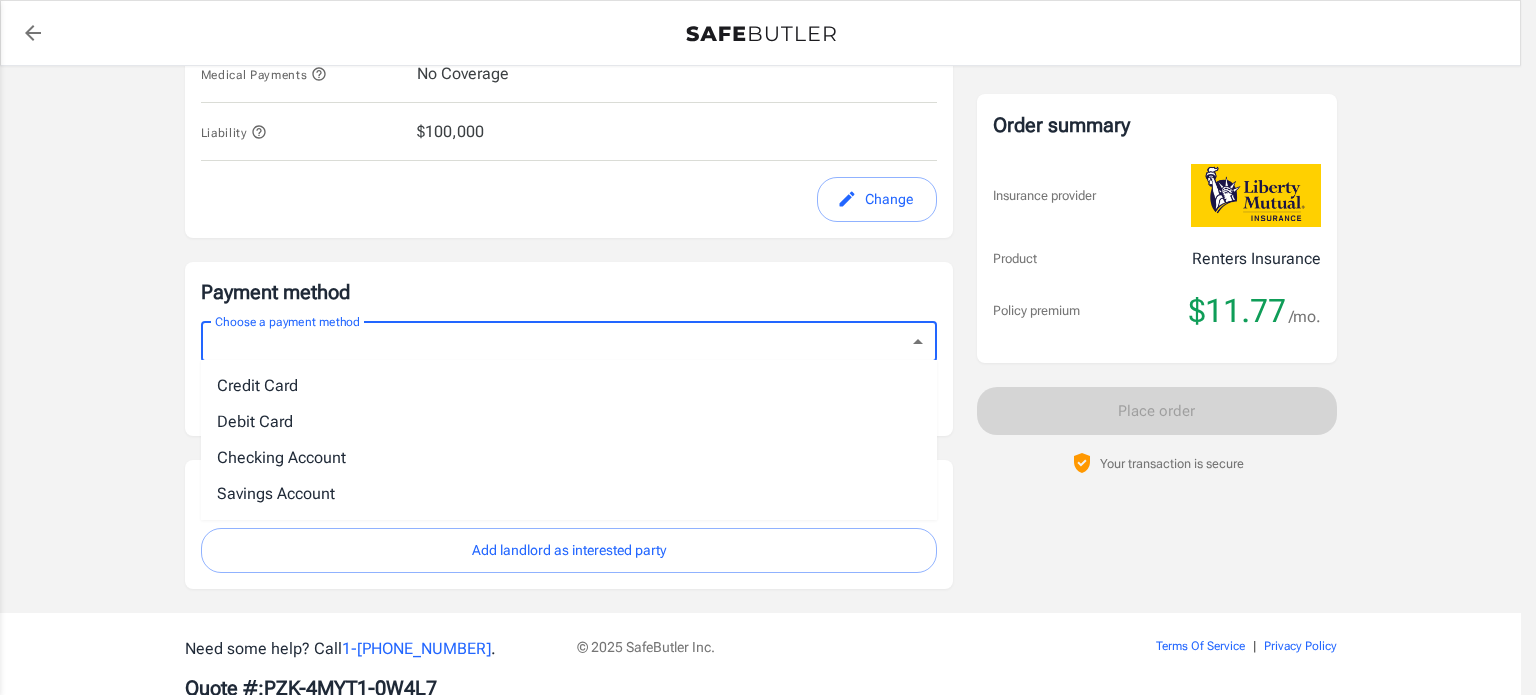 click at bounding box center (768, 347) 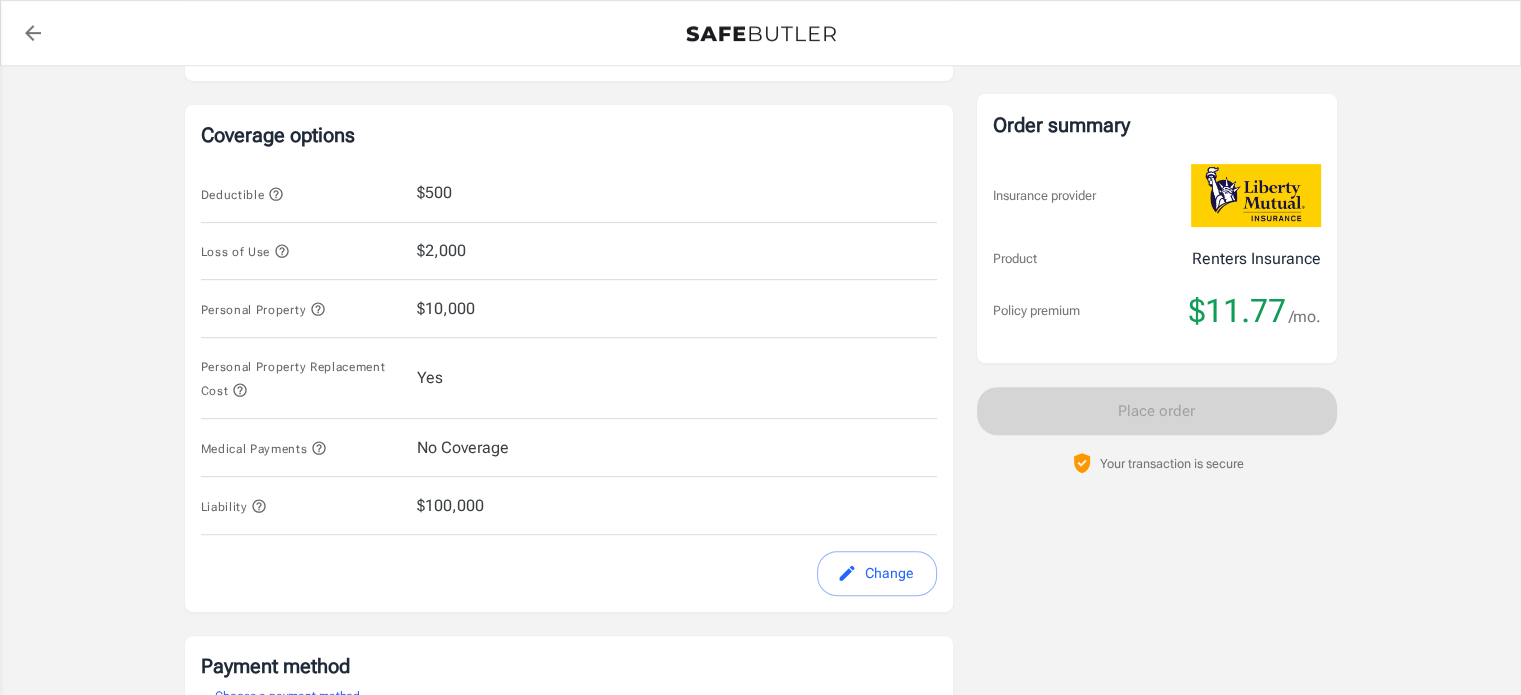scroll, scrollTop: 792, scrollLeft: 0, axis: vertical 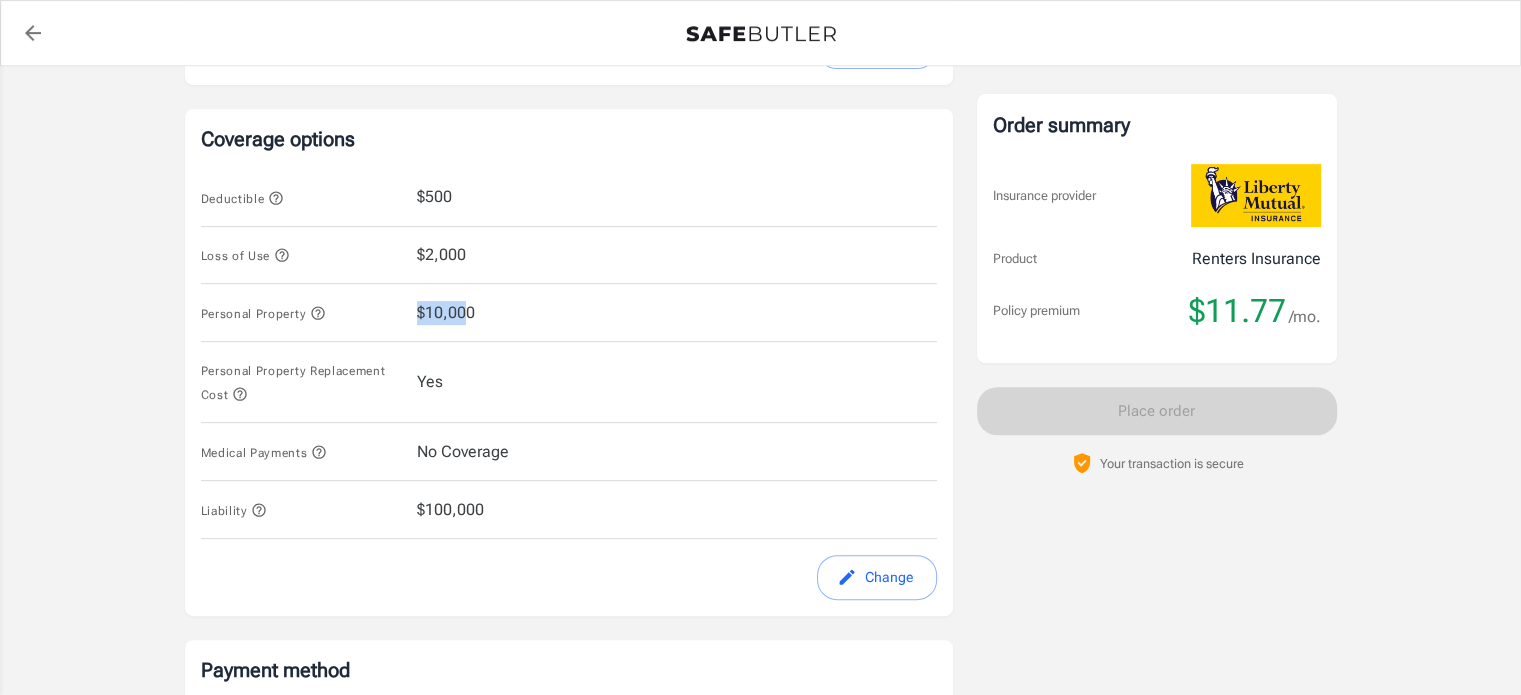 drag, startPoint x: 464, startPoint y: 305, endPoint x: 401, endPoint y: 306, distance: 63.007935 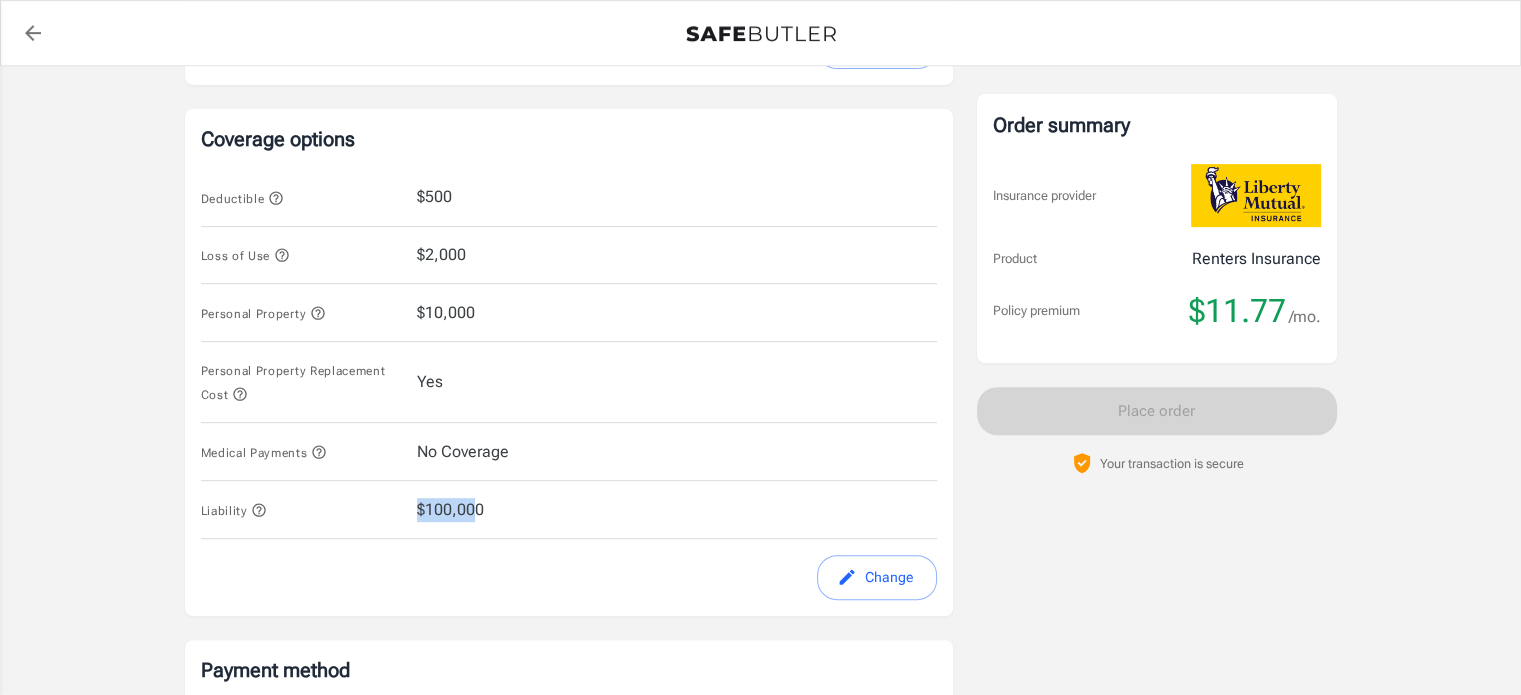 drag, startPoint x: 471, startPoint y: 504, endPoint x: 398, endPoint y: 512, distance: 73.43705 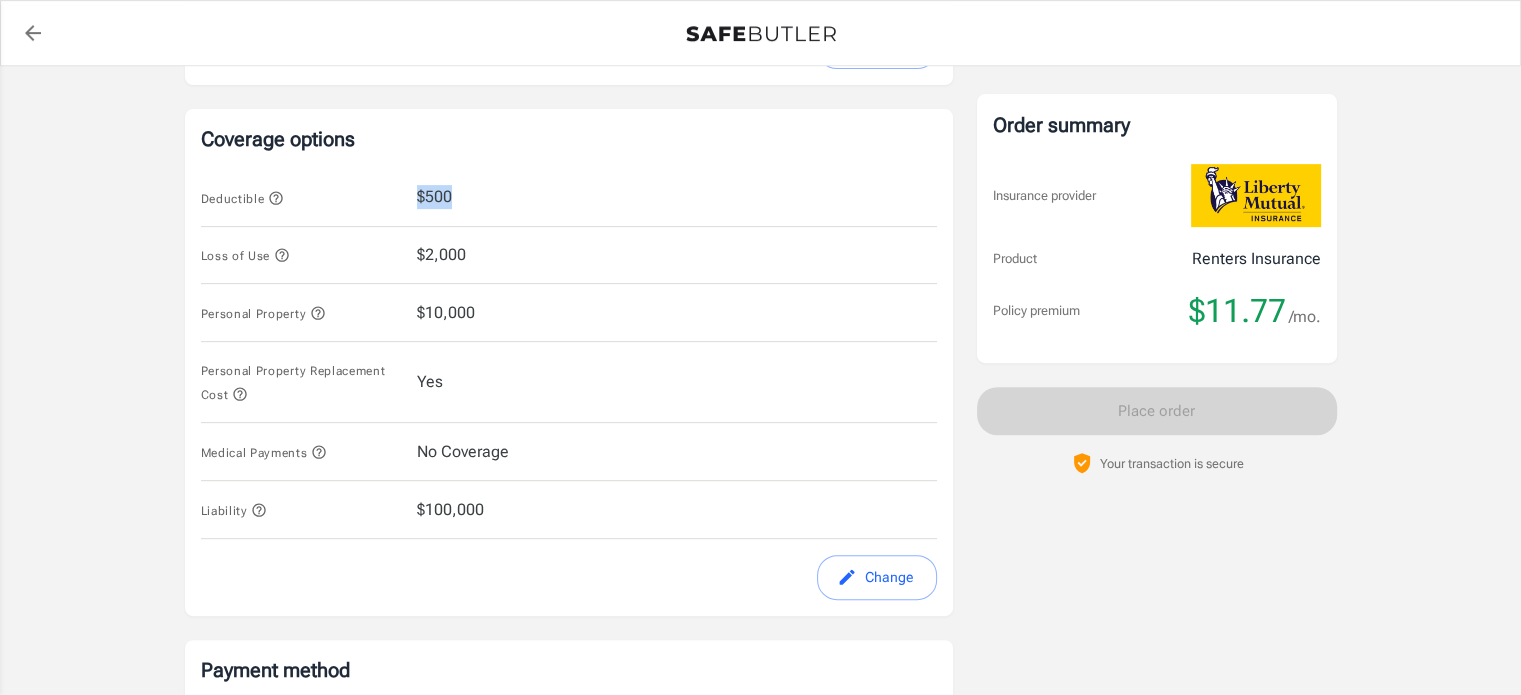 drag, startPoint x: 452, startPoint y: 206, endPoint x: 383, endPoint y: 196, distance: 69.72087 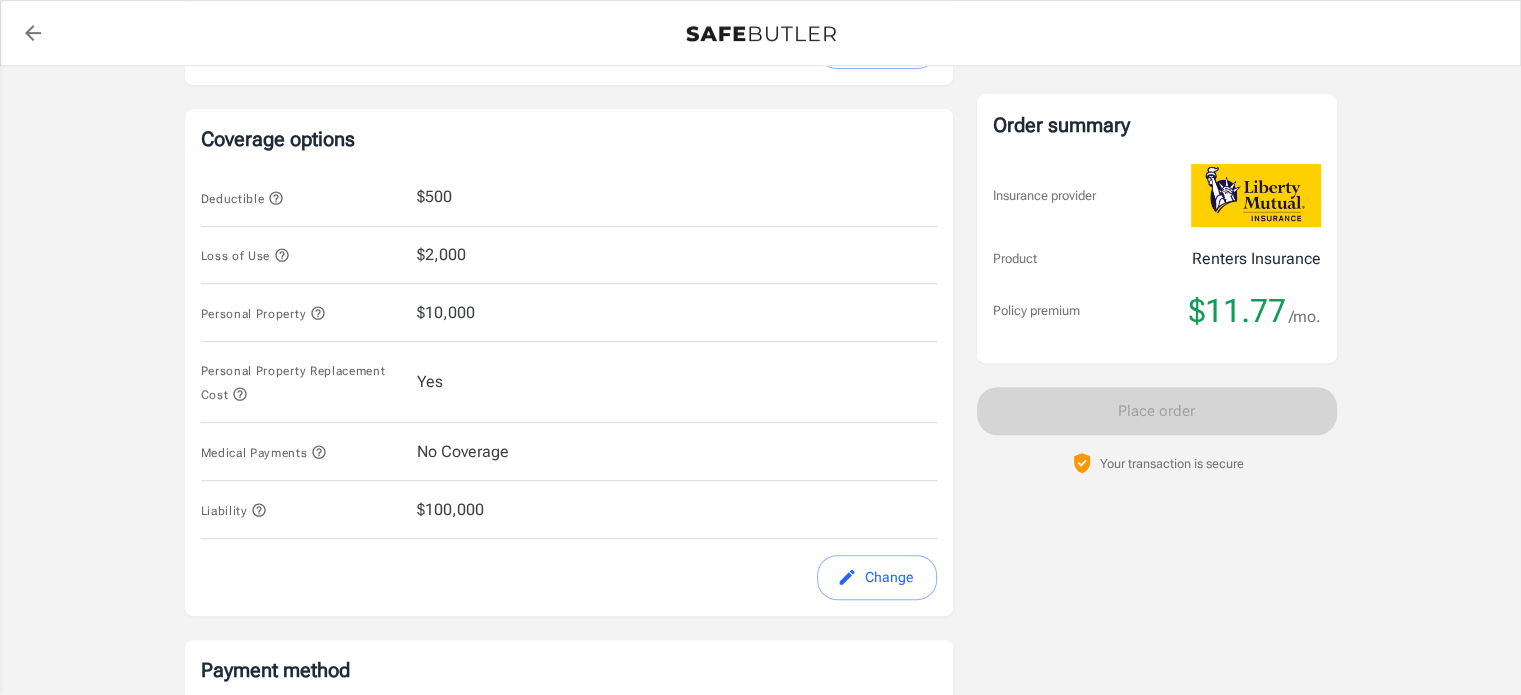 click on "Deductible" at bounding box center [301, 197] 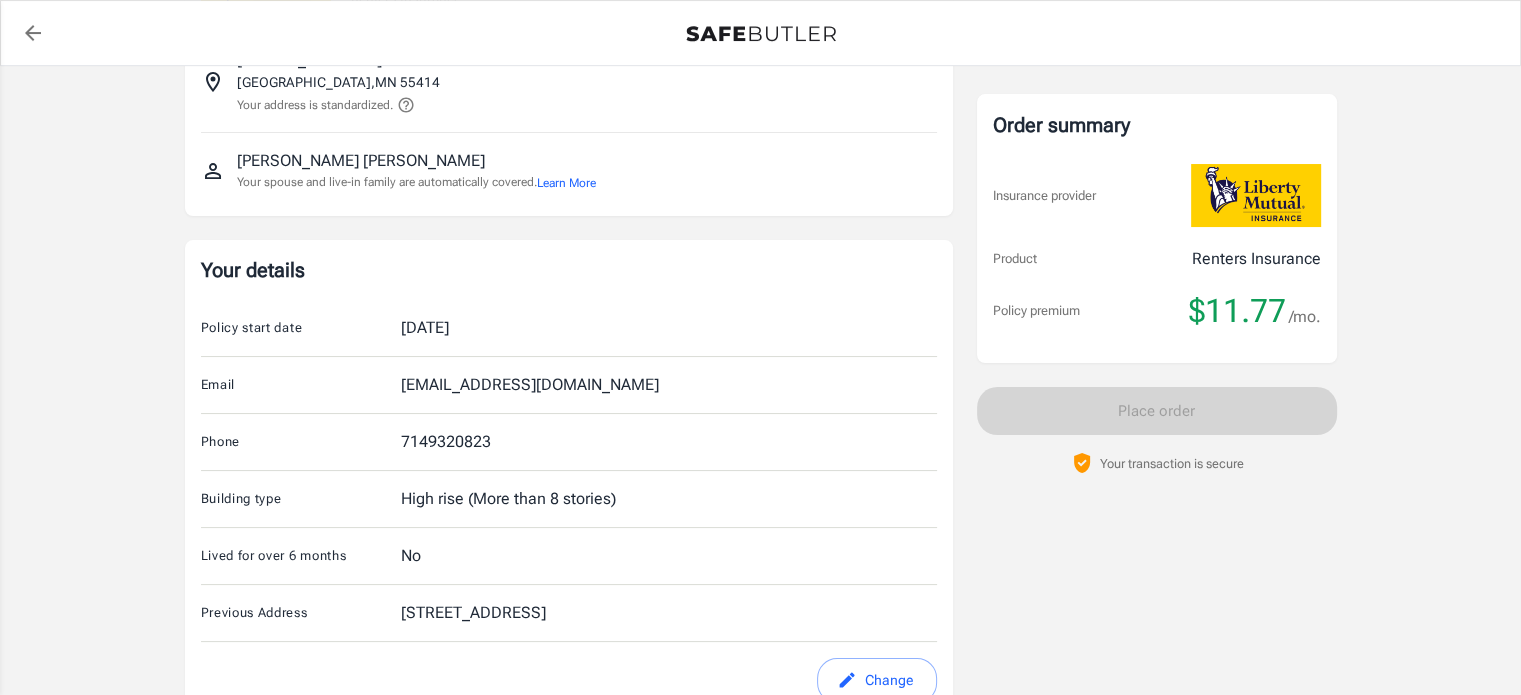 scroll, scrollTop: 0, scrollLeft: 0, axis: both 